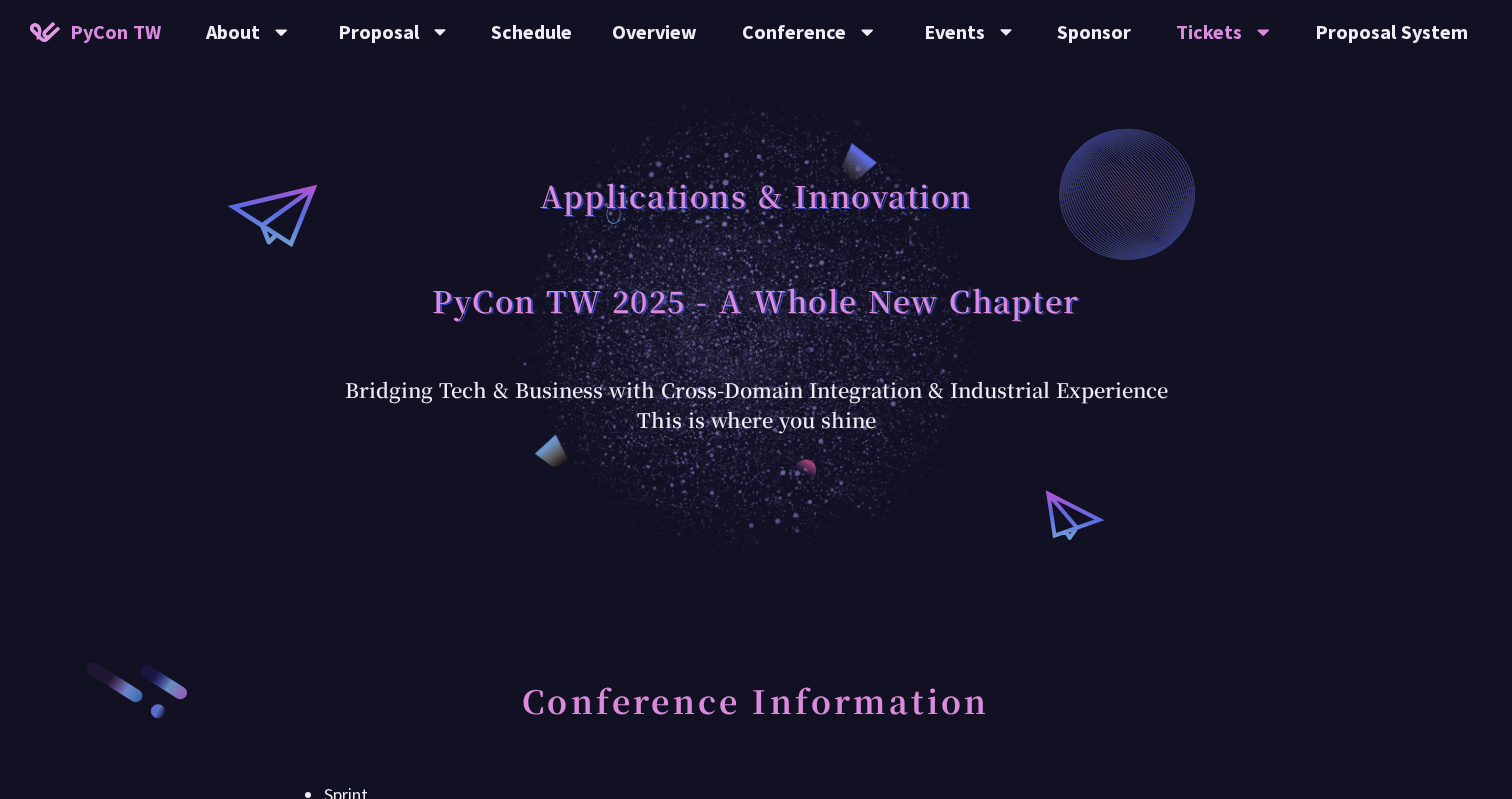 scroll, scrollTop: 661, scrollLeft: 0, axis: vertical 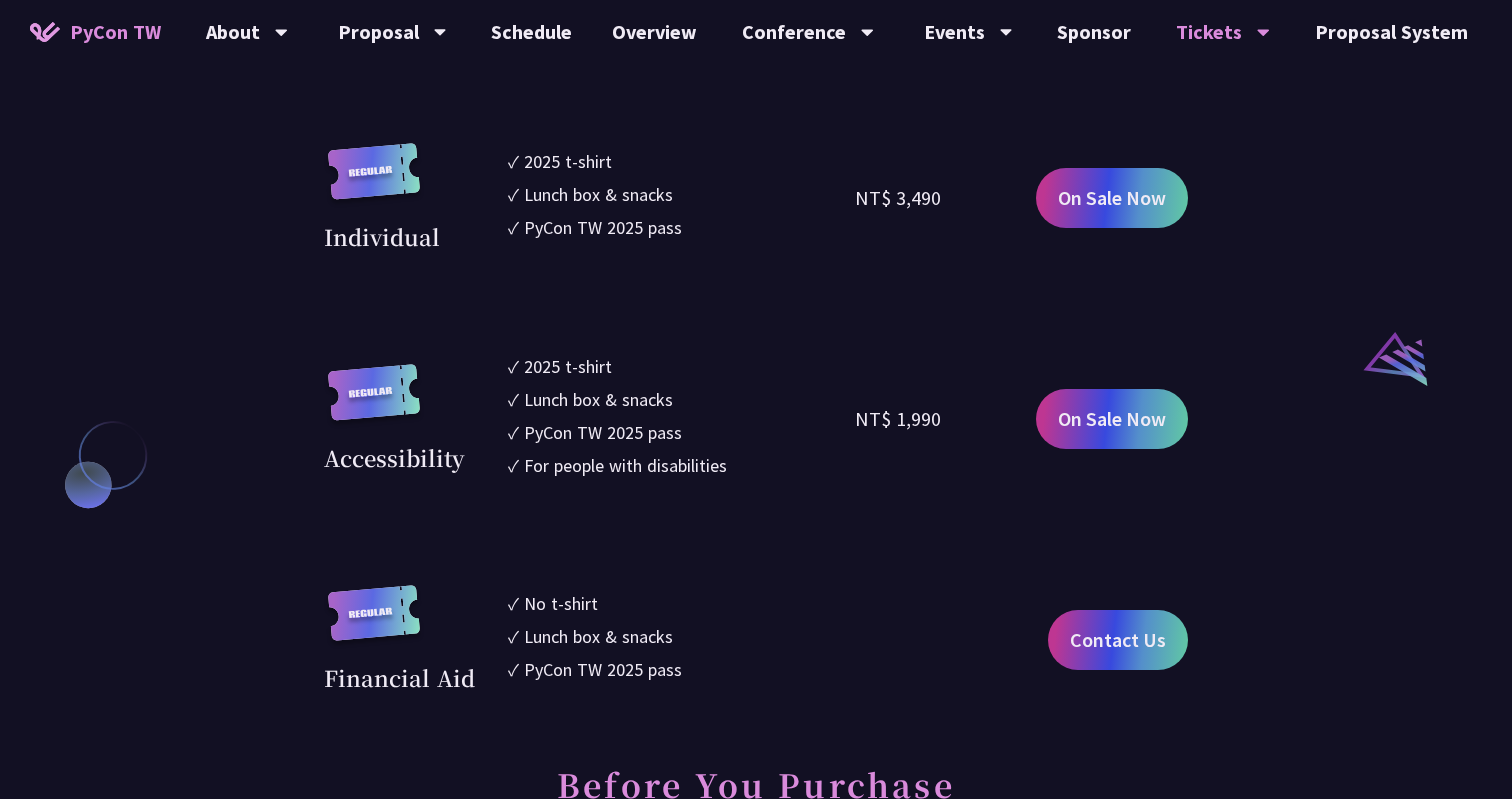 click on "Accessibility" at bounding box center (394, 457) 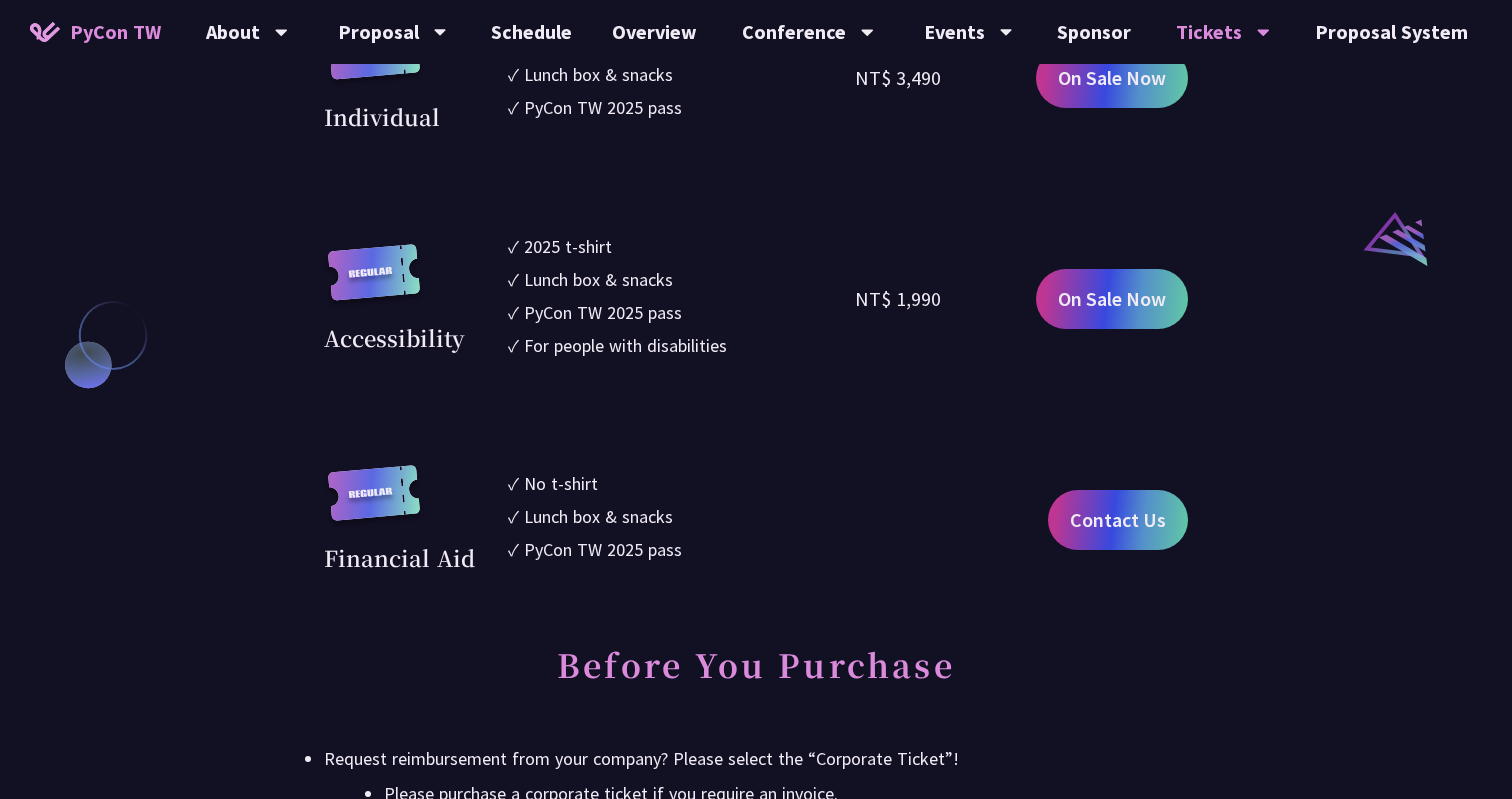 scroll, scrollTop: 2090, scrollLeft: 0, axis: vertical 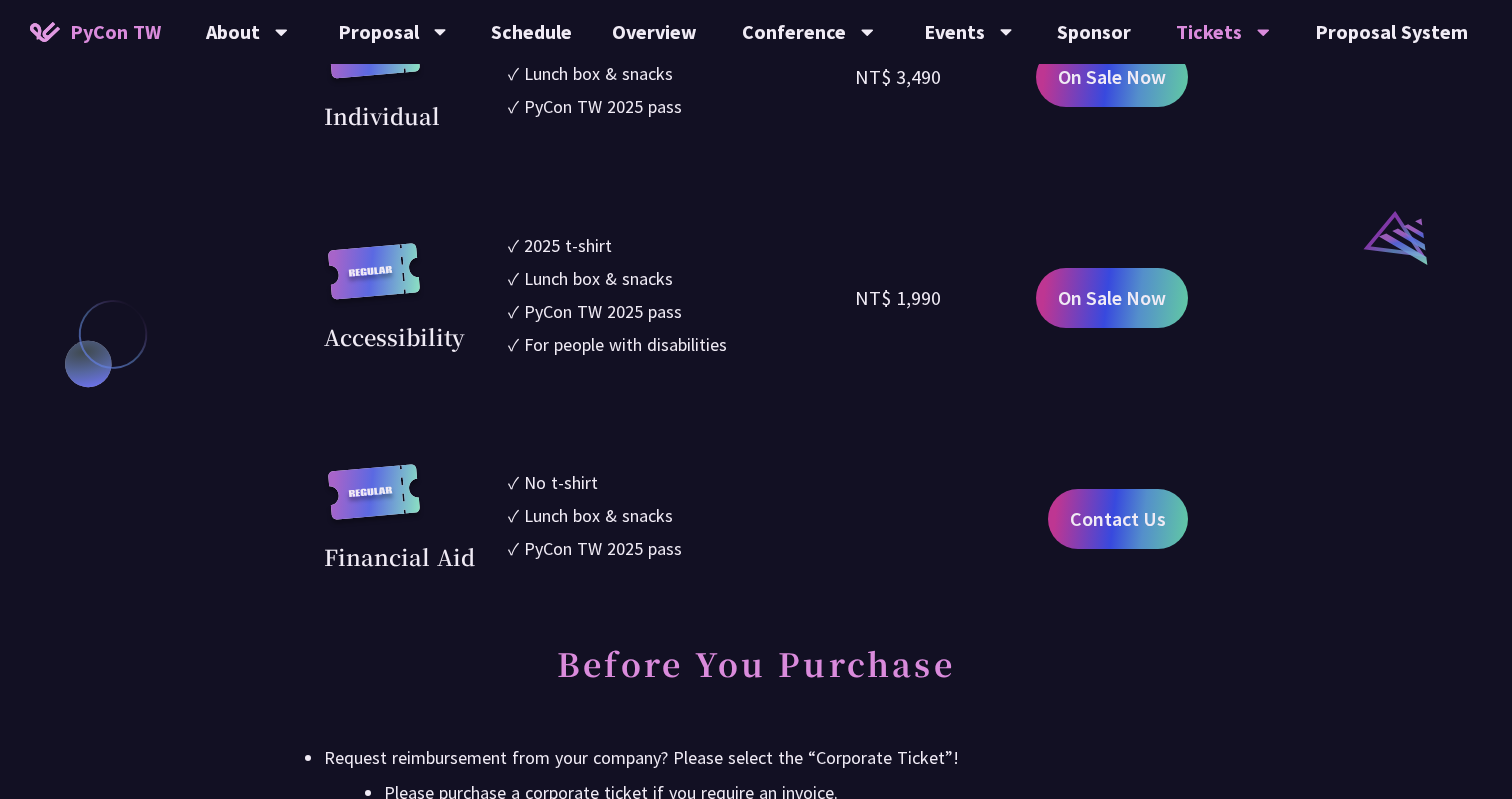 click on "Financial Aid" at bounding box center [399, 556] 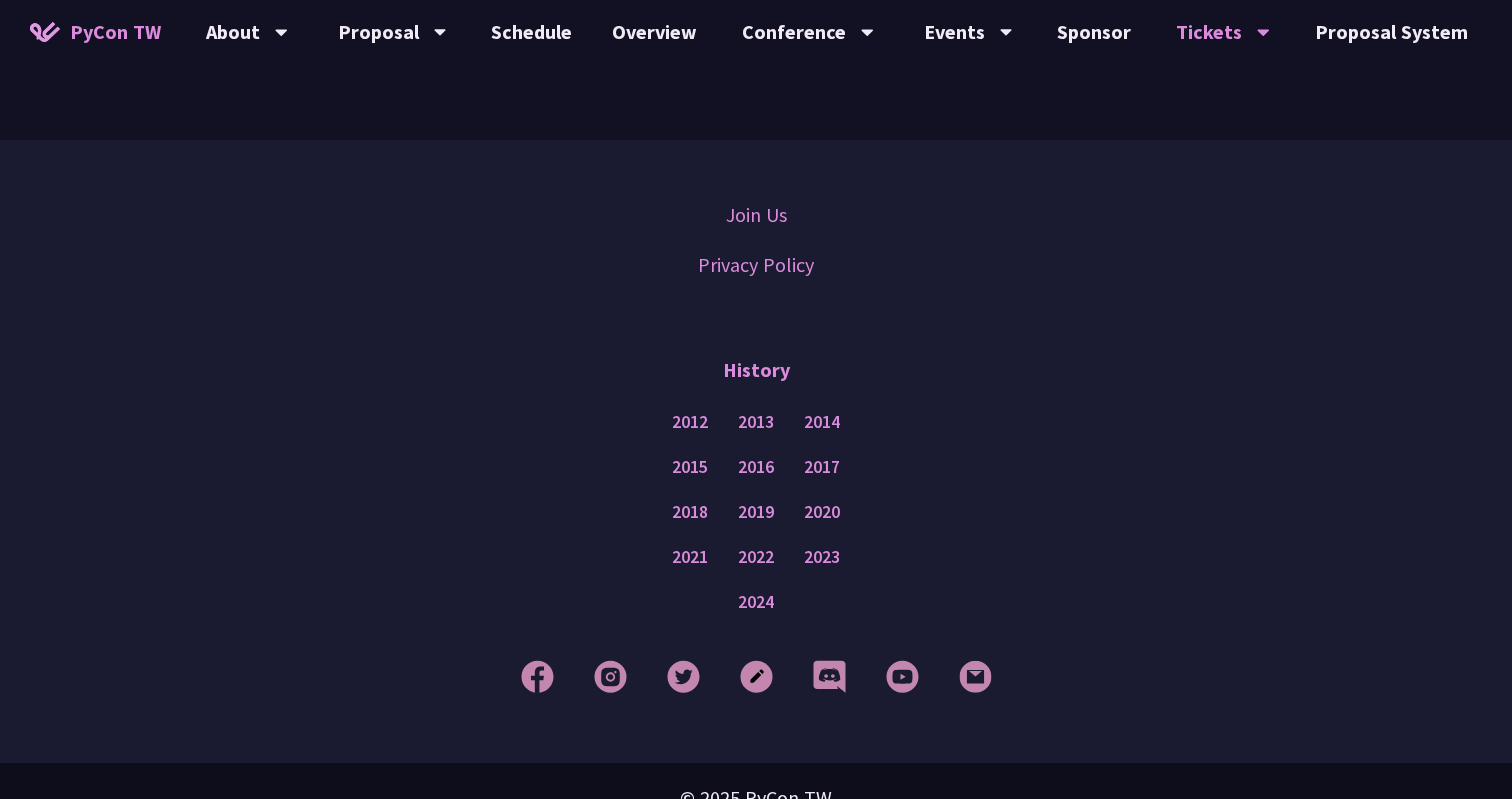 scroll, scrollTop: 5054, scrollLeft: 0, axis: vertical 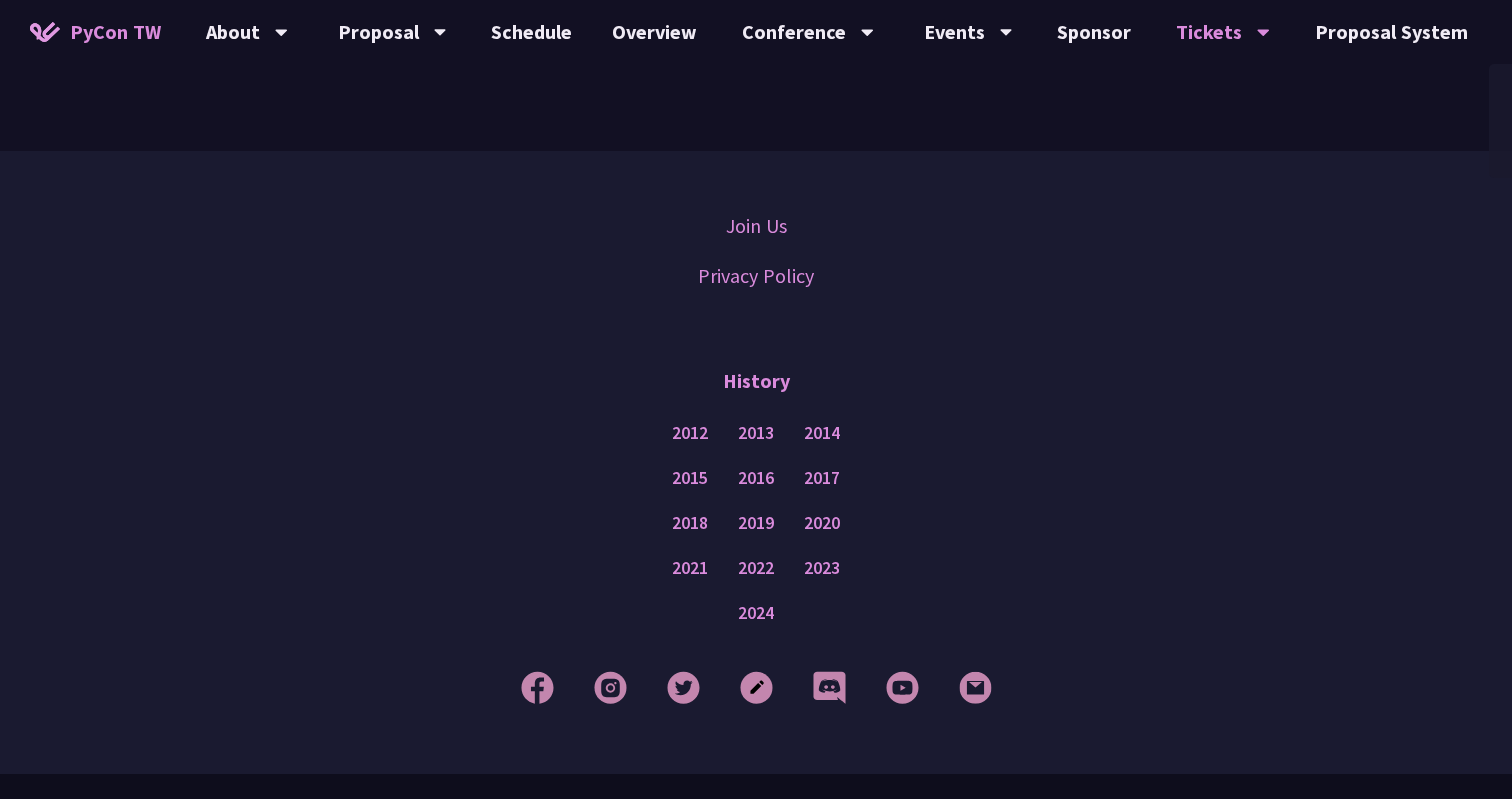 click at bounding box center (1523, 32) 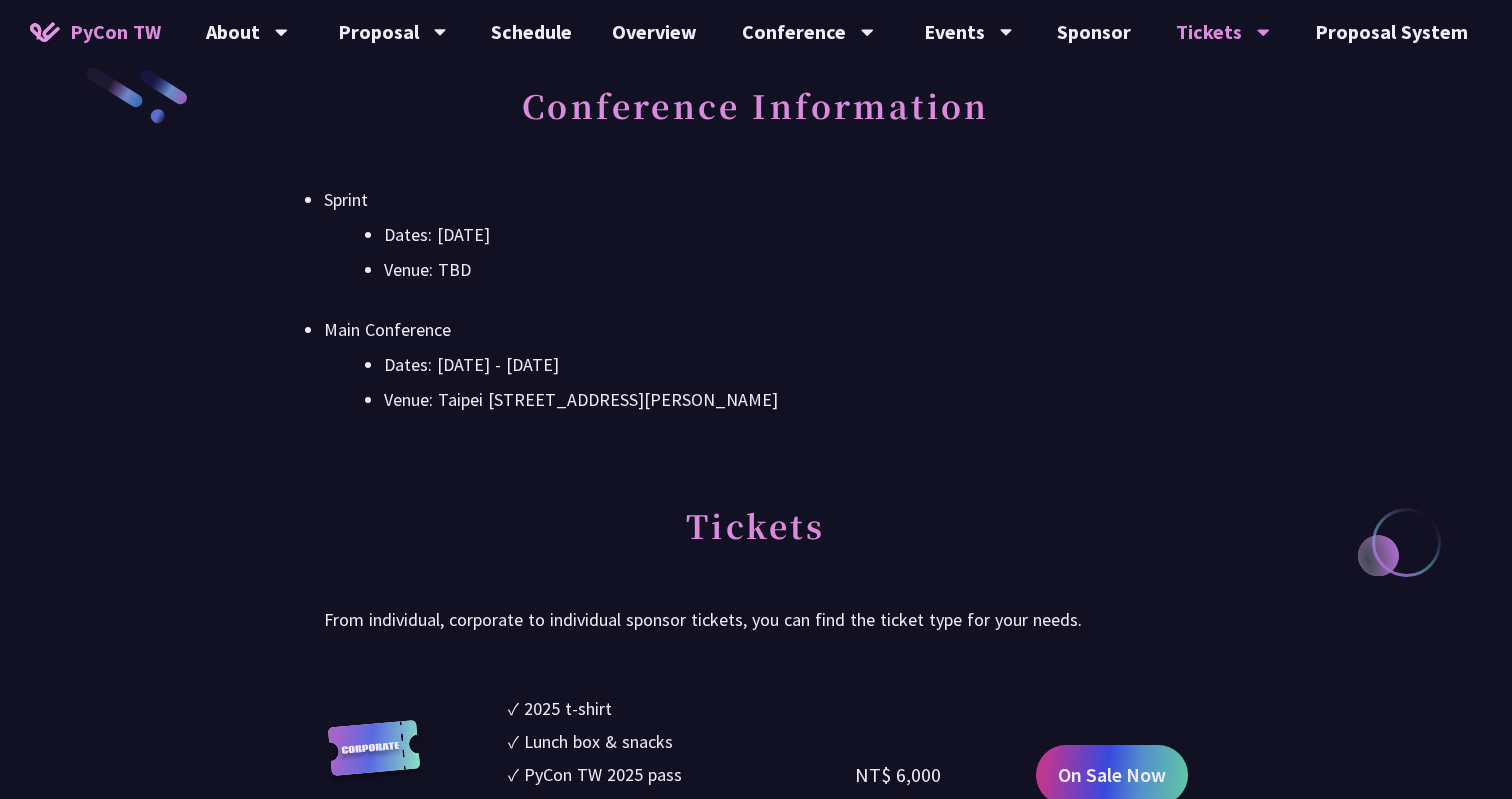 scroll, scrollTop: 0, scrollLeft: 0, axis: both 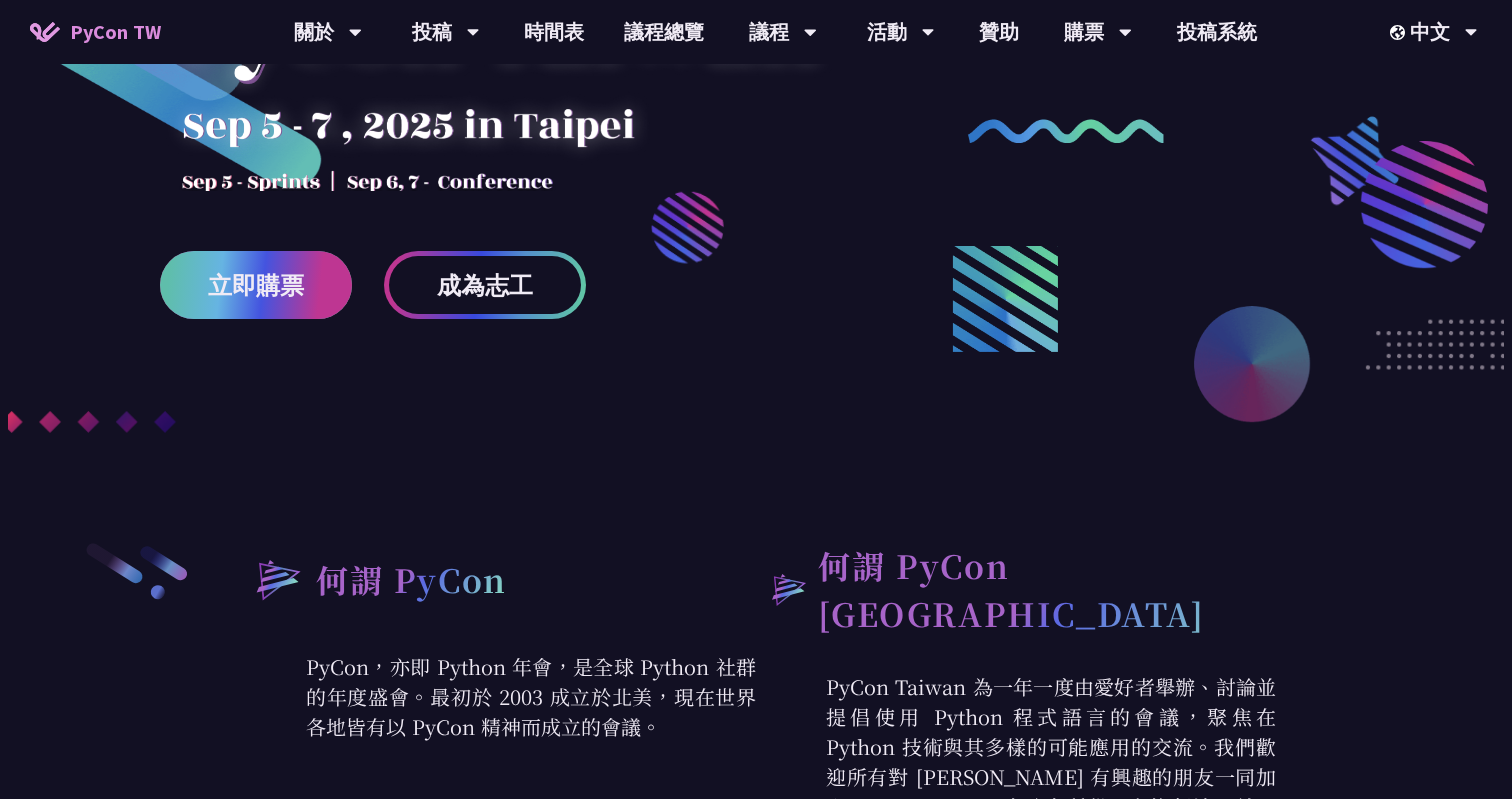click on "立即購票" at bounding box center (256, 285) 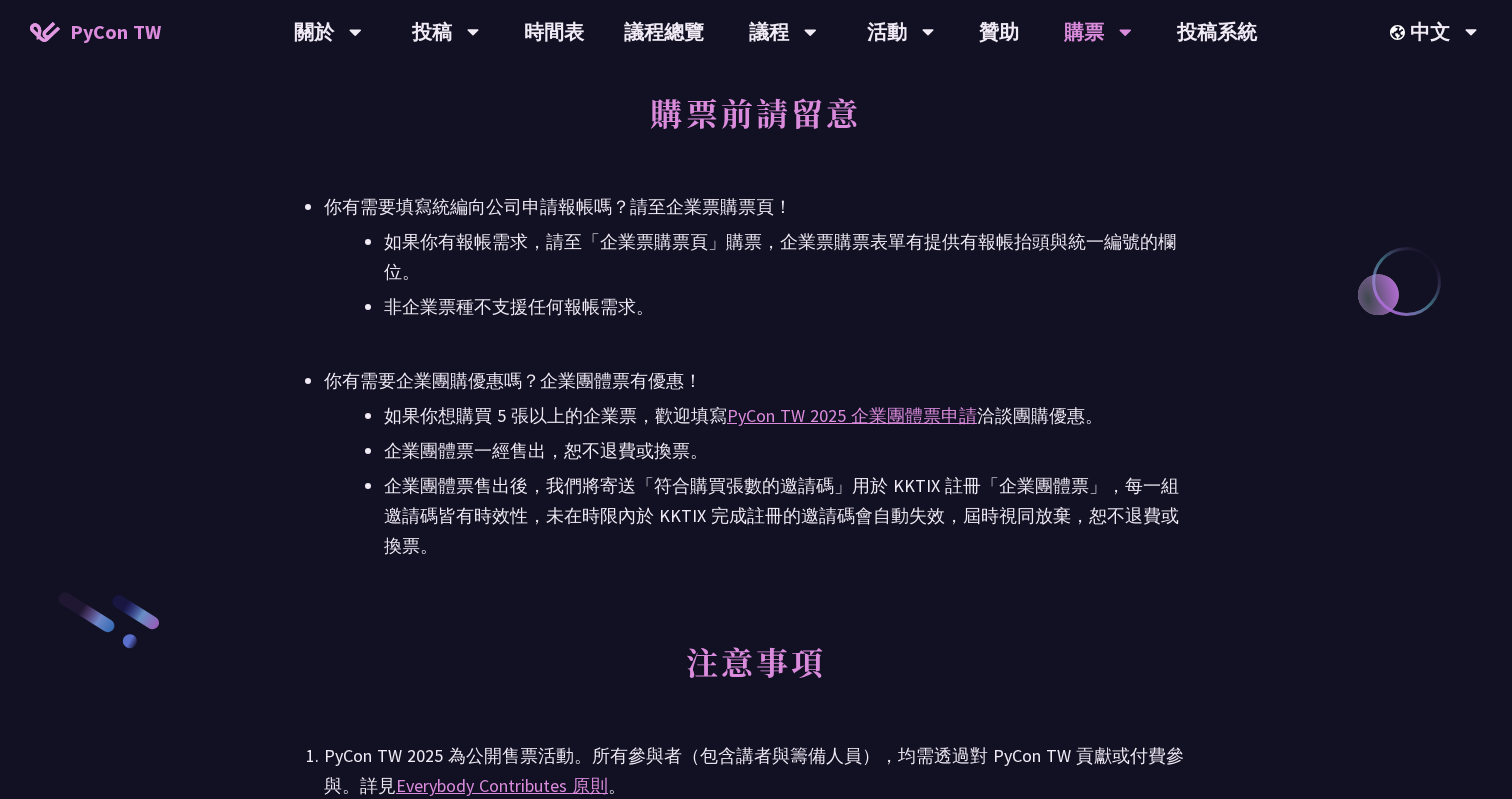 scroll, scrollTop: 2649, scrollLeft: 0, axis: vertical 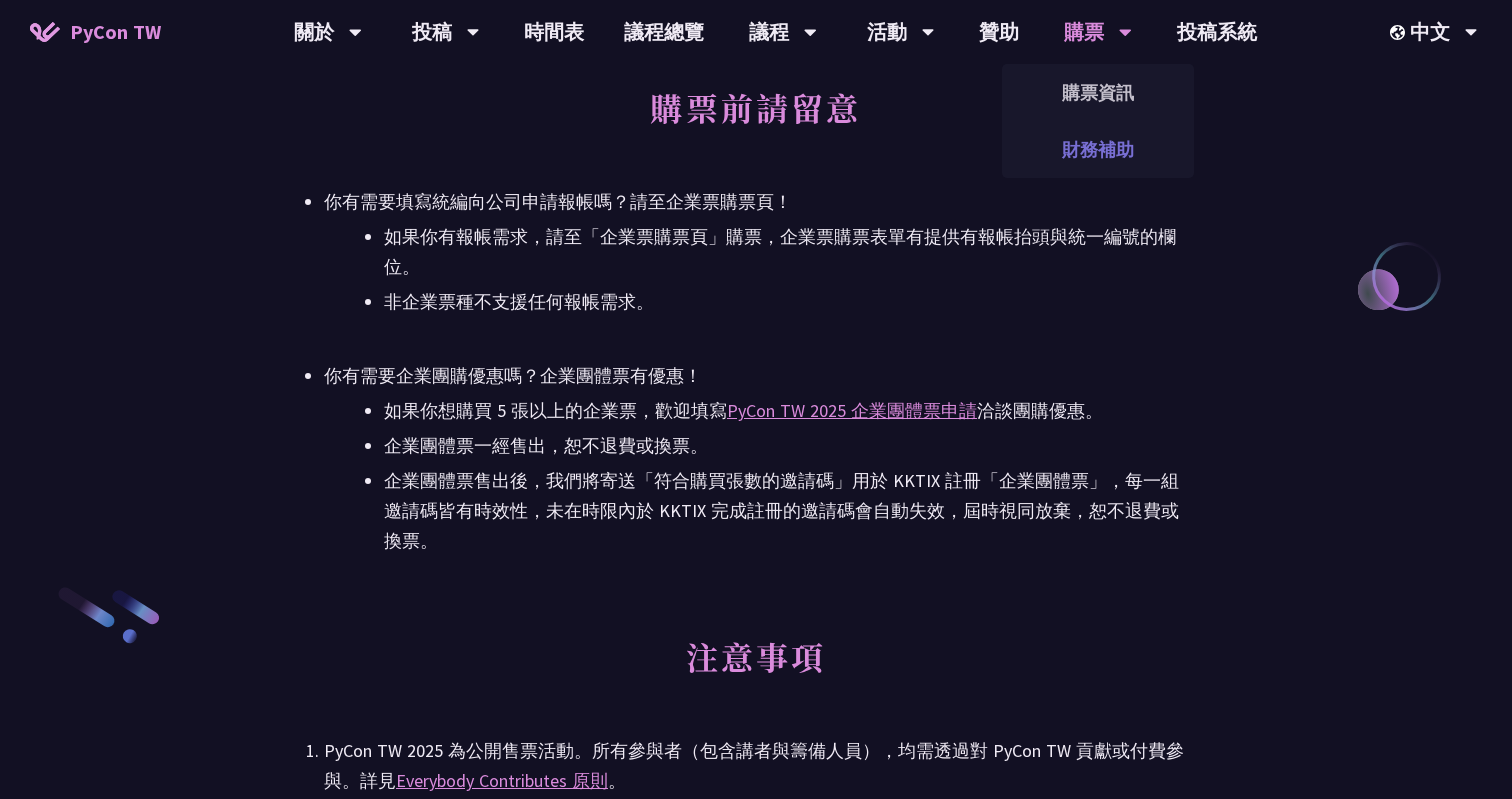 click on "財務補助" at bounding box center (1098, 149) 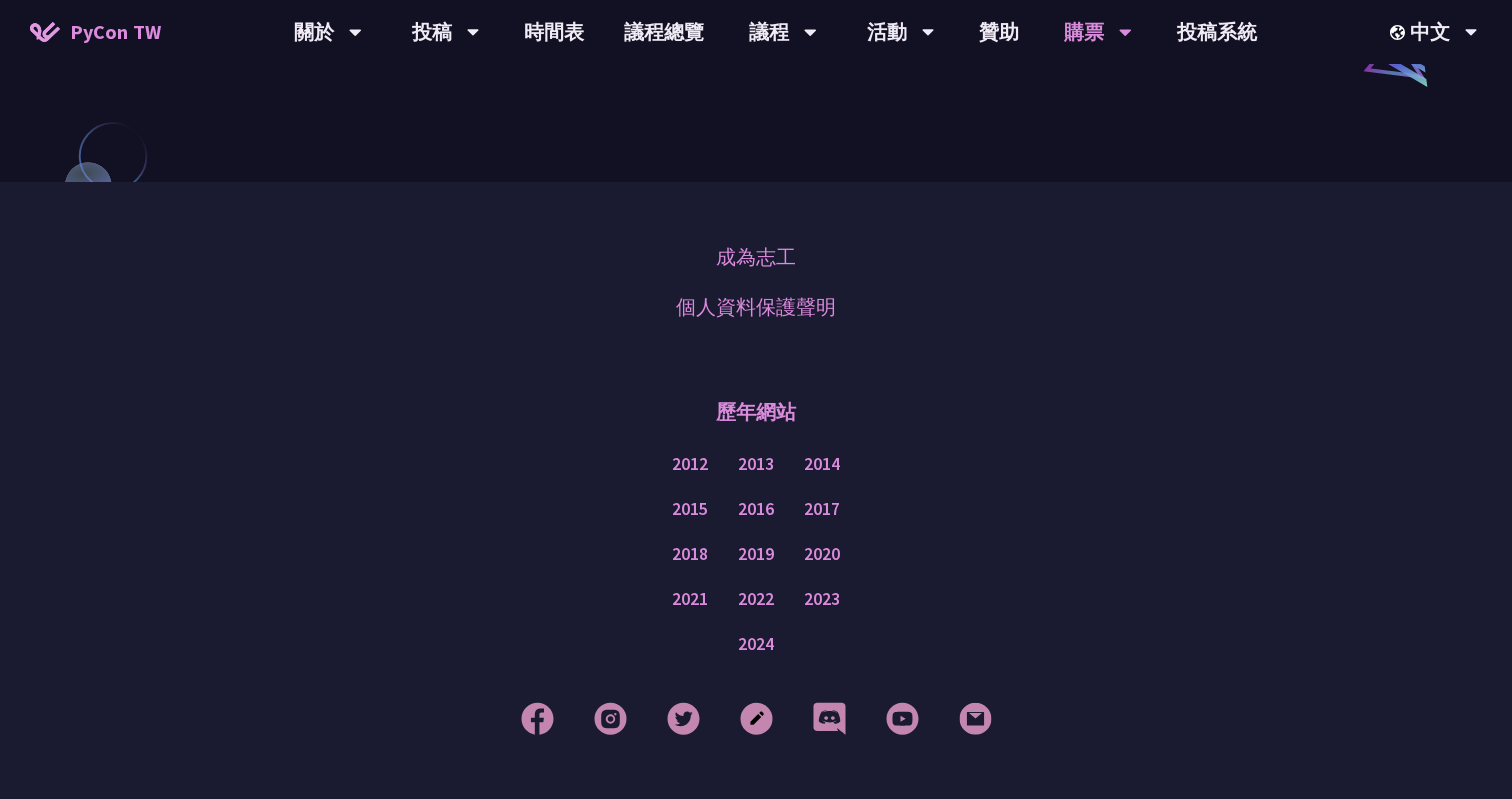 scroll, scrollTop: 1784, scrollLeft: 0, axis: vertical 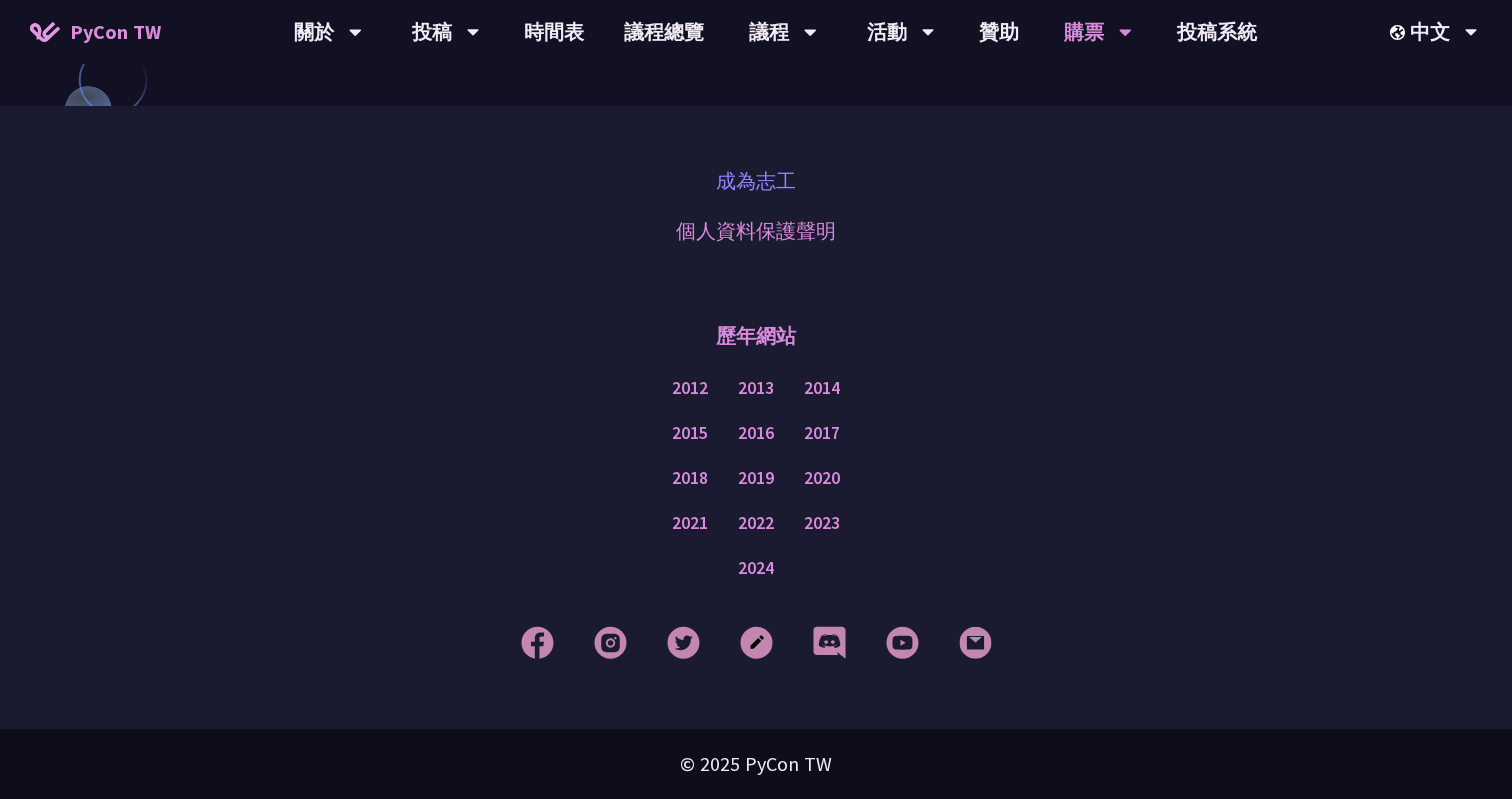 click on "成為志工" at bounding box center (756, 181) 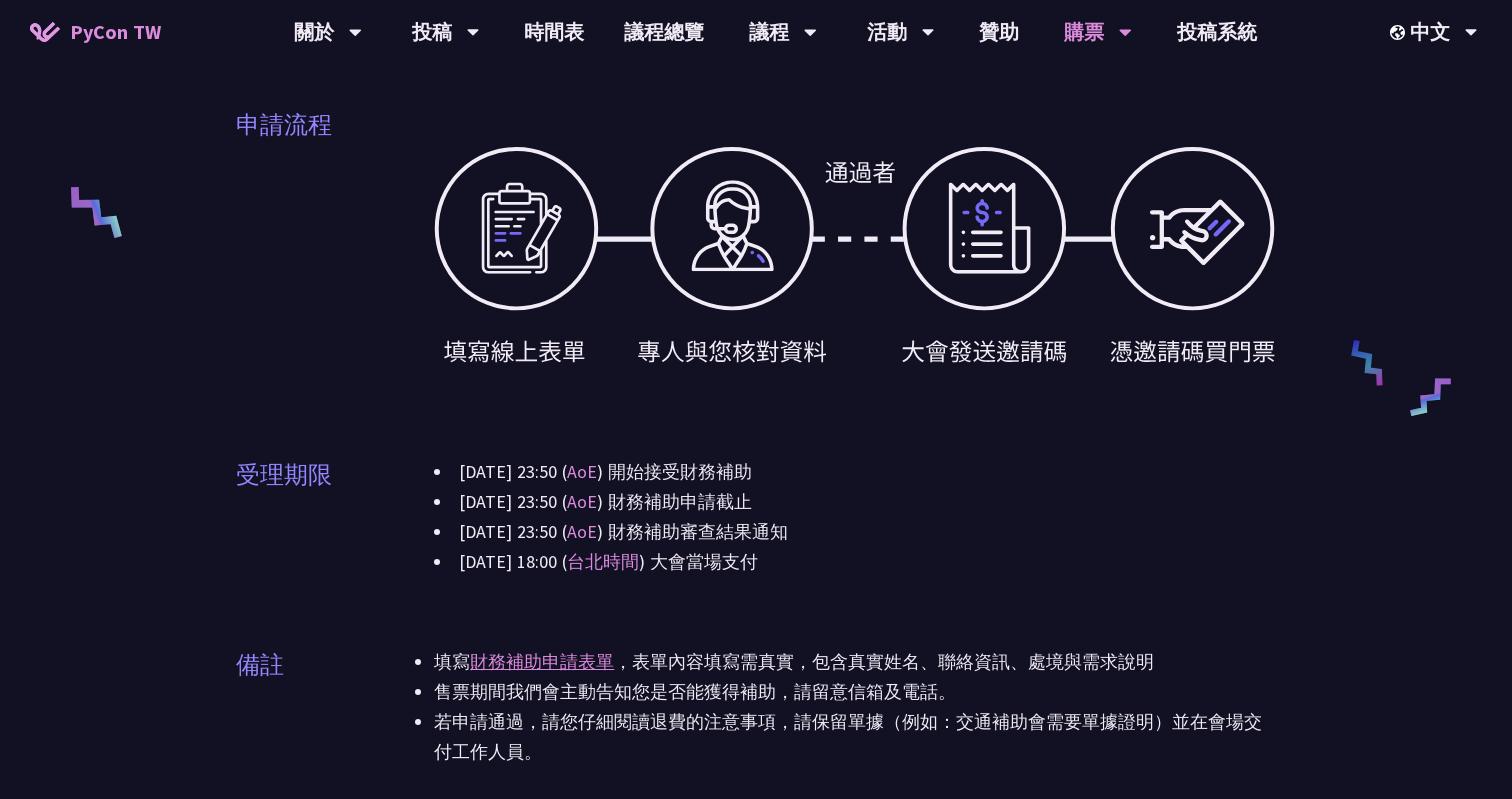 scroll, scrollTop: 0, scrollLeft: 0, axis: both 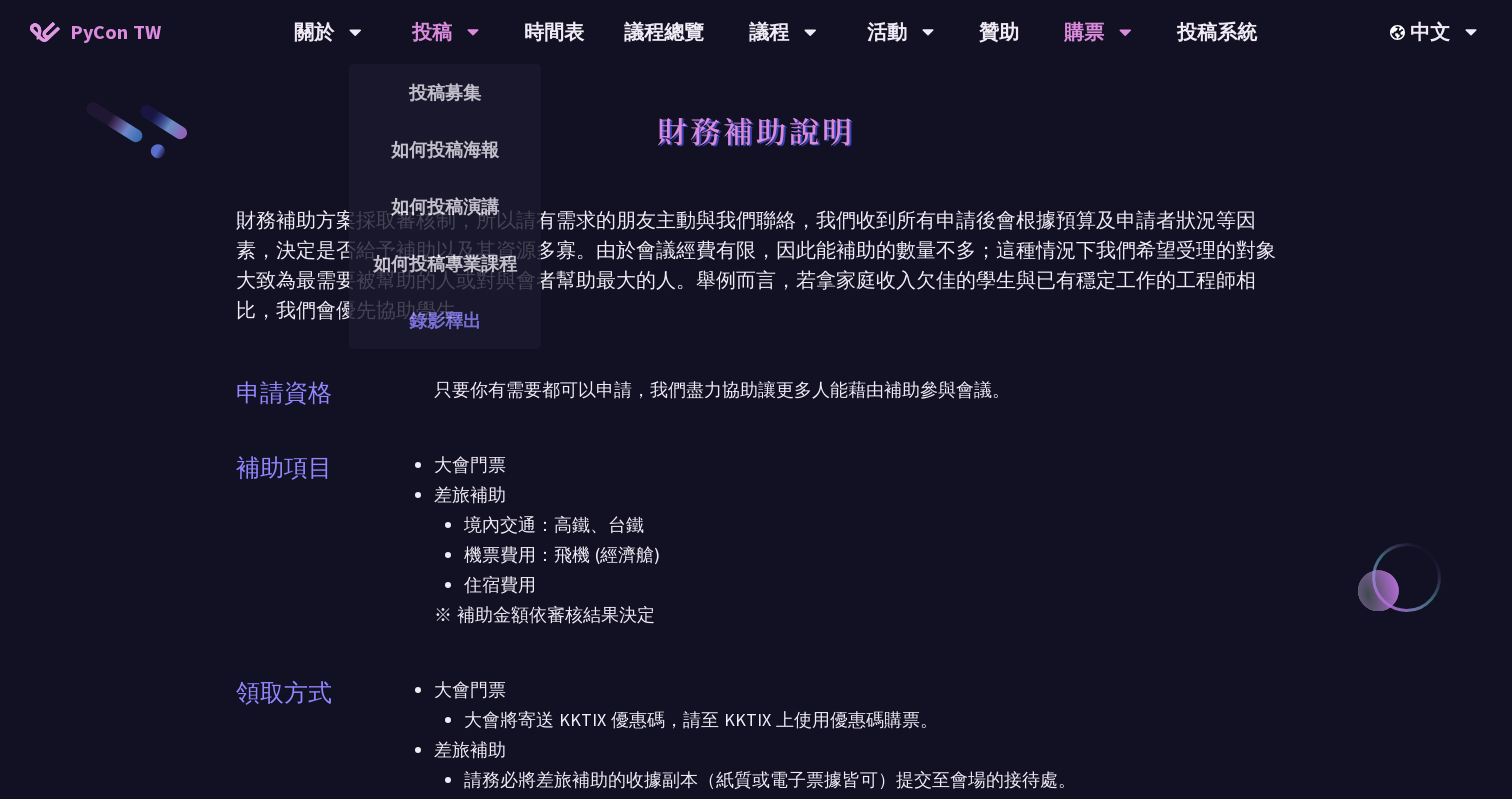 click on "錄影釋出" at bounding box center [445, 320] 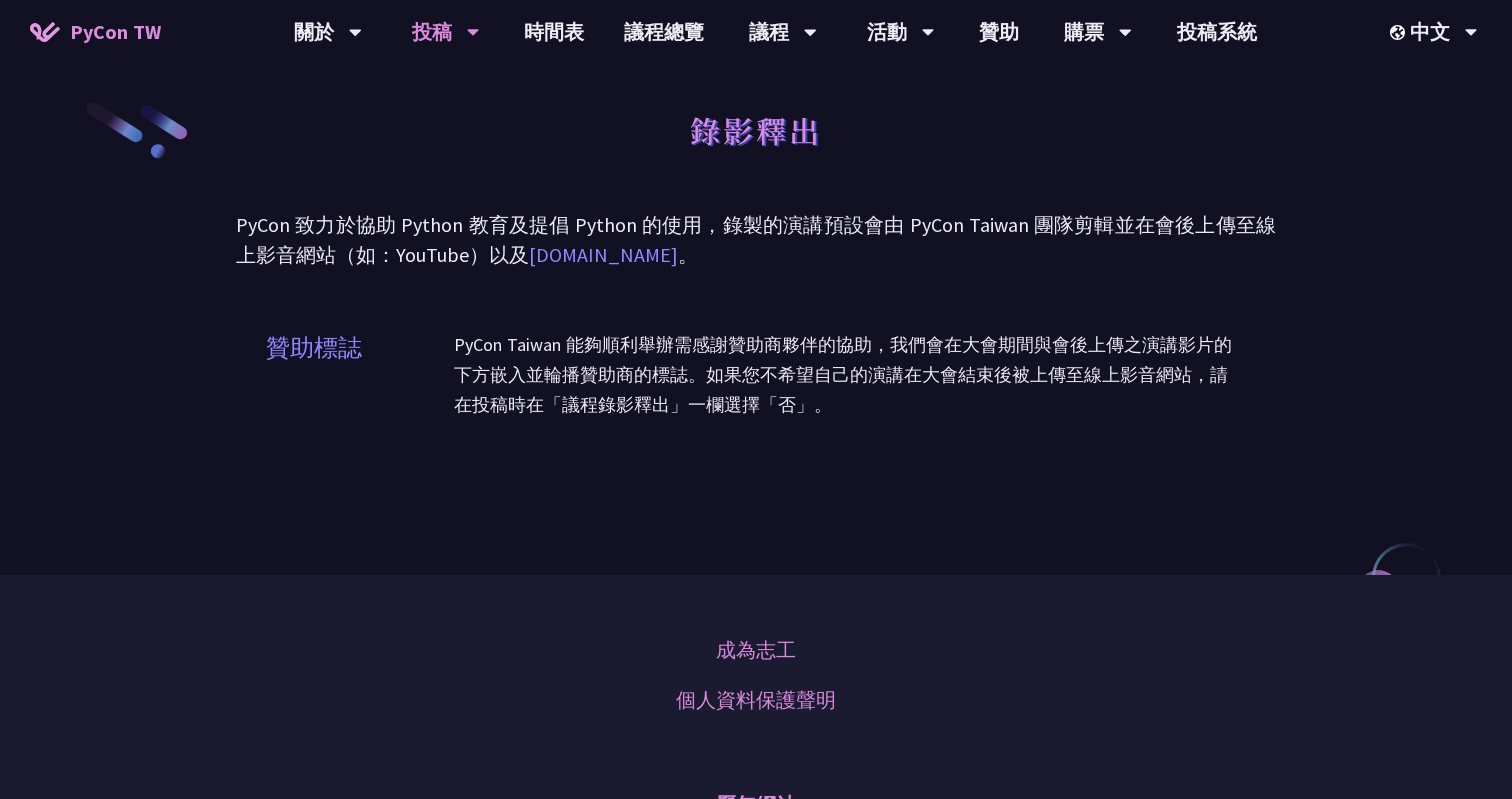 click on "[DOMAIN_NAME]" at bounding box center [603, 254] 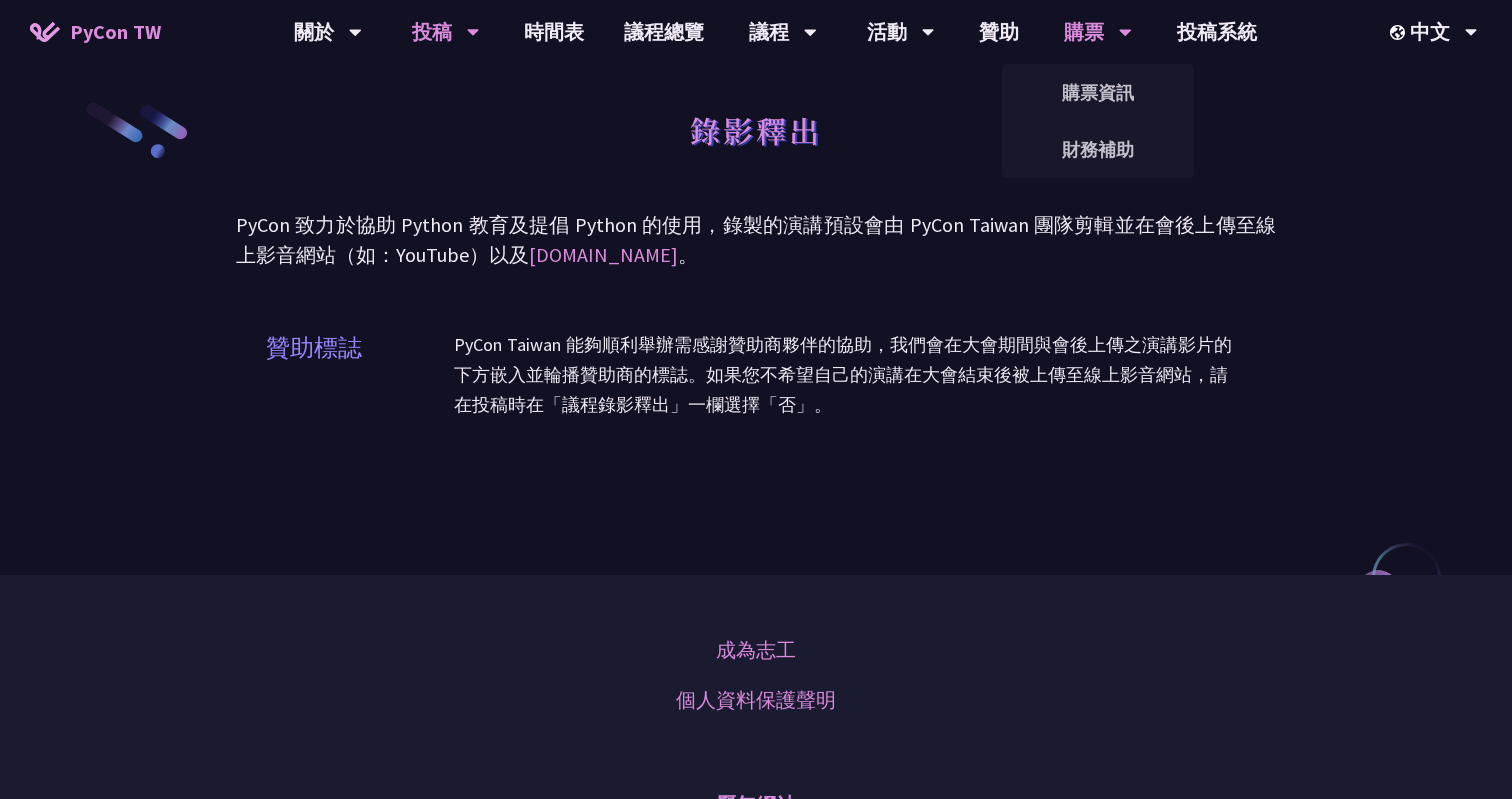 click on "購票" at bounding box center [328, 32] 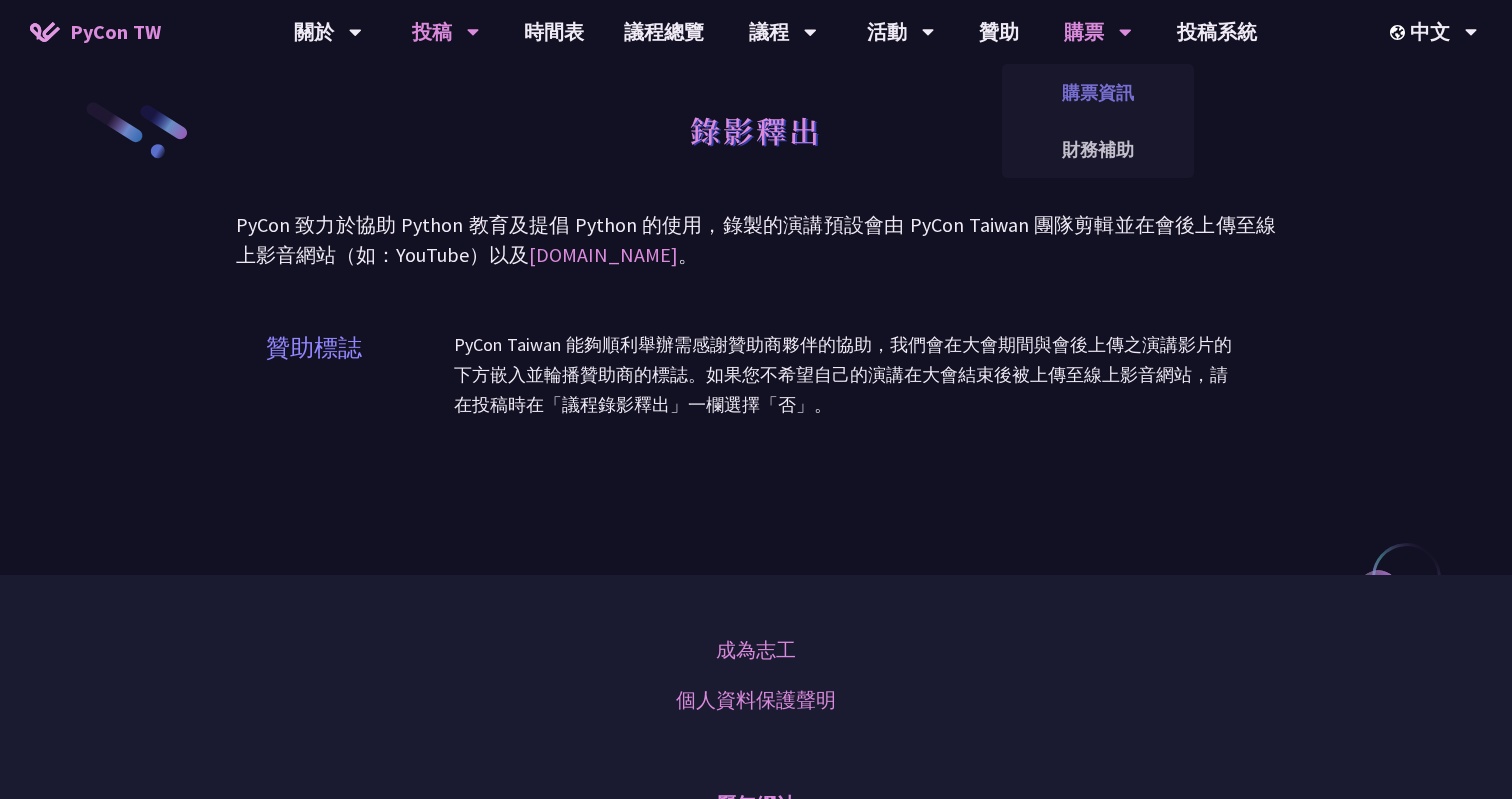 click on "購票資訊" at bounding box center (1098, 92) 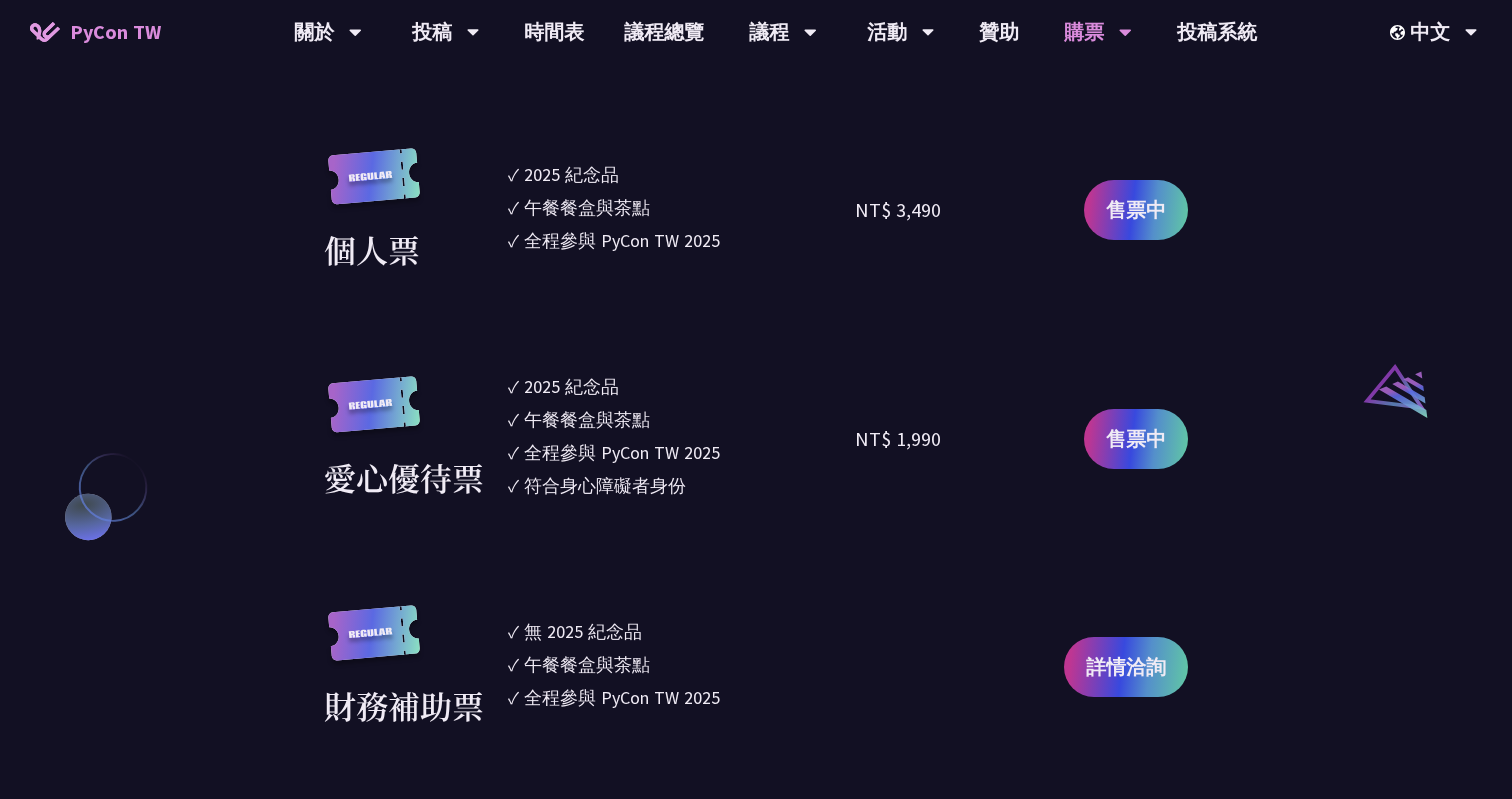 scroll, scrollTop: 1938, scrollLeft: 0, axis: vertical 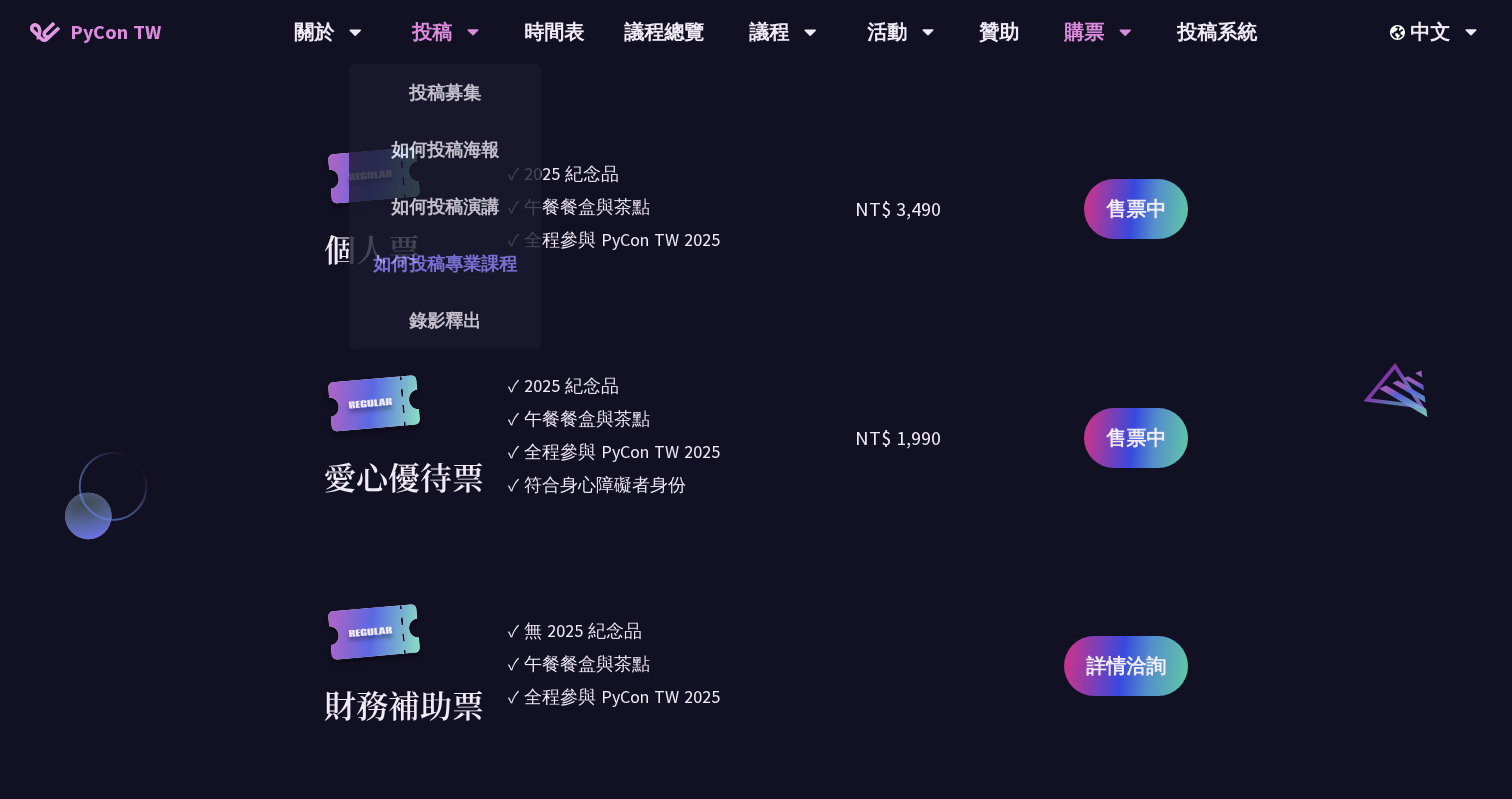 click on "如何投稿專業課程" at bounding box center (445, 263) 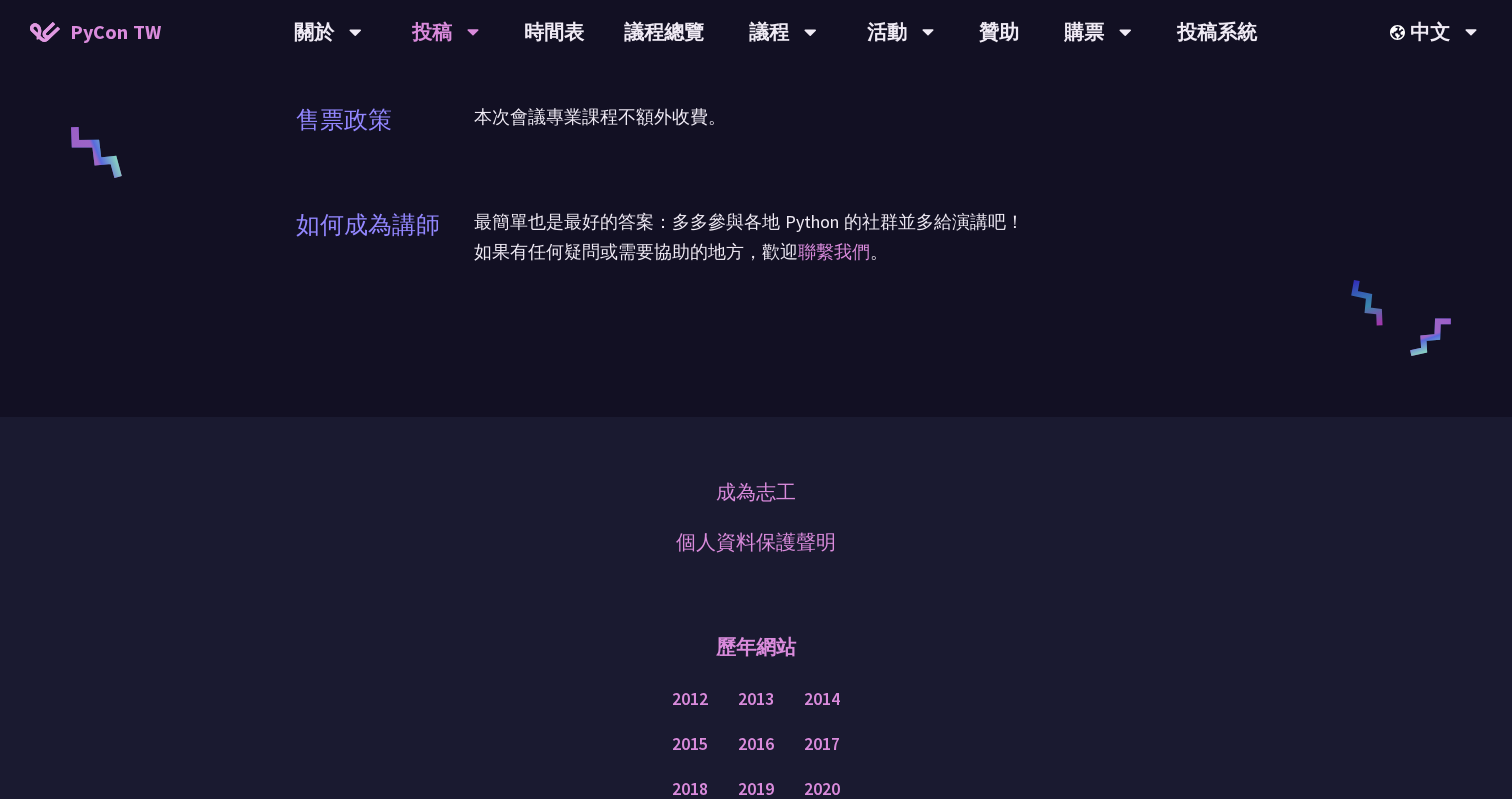 scroll, scrollTop: 506, scrollLeft: 0, axis: vertical 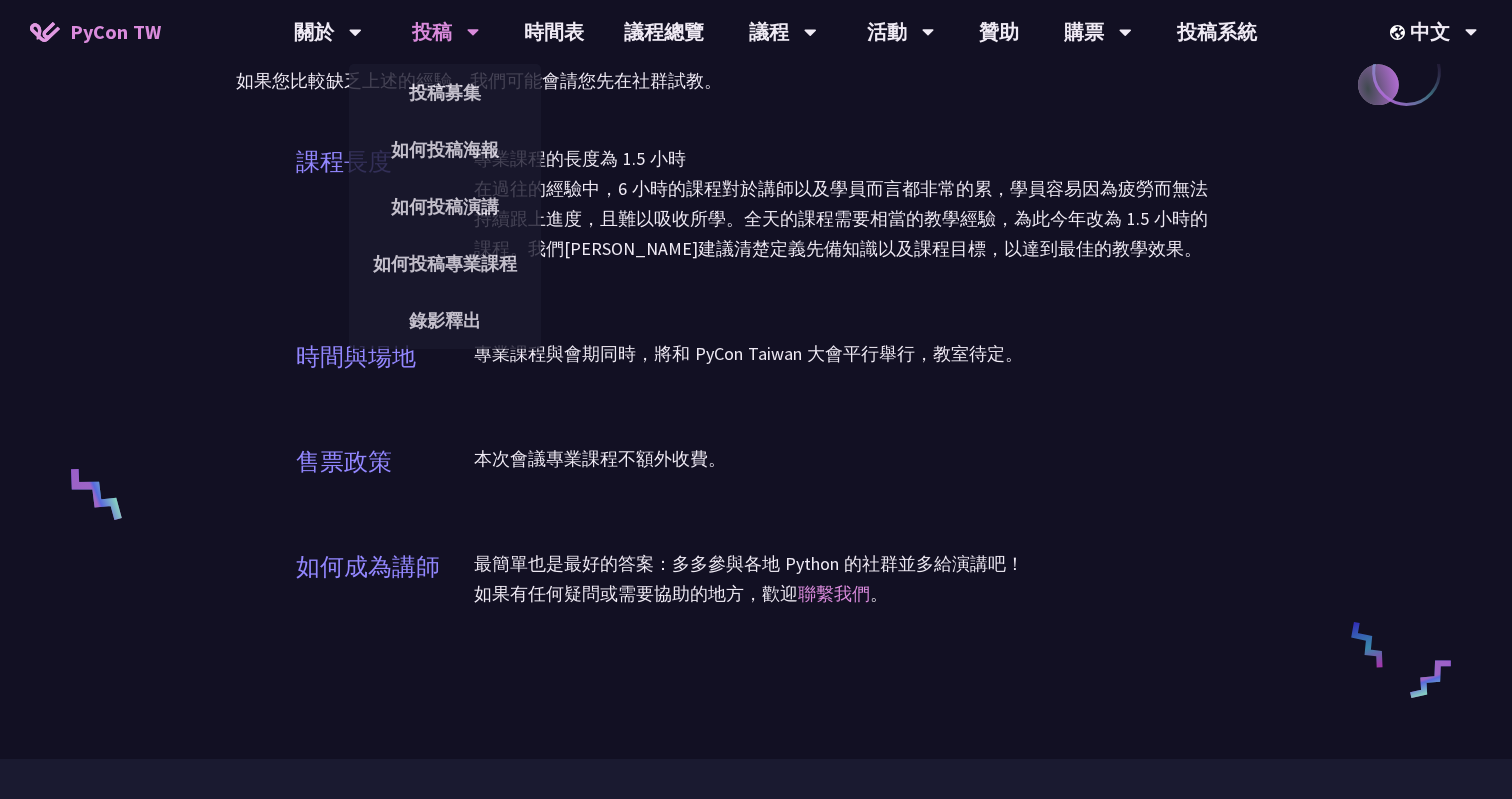 click on "投稿" at bounding box center [446, 32] 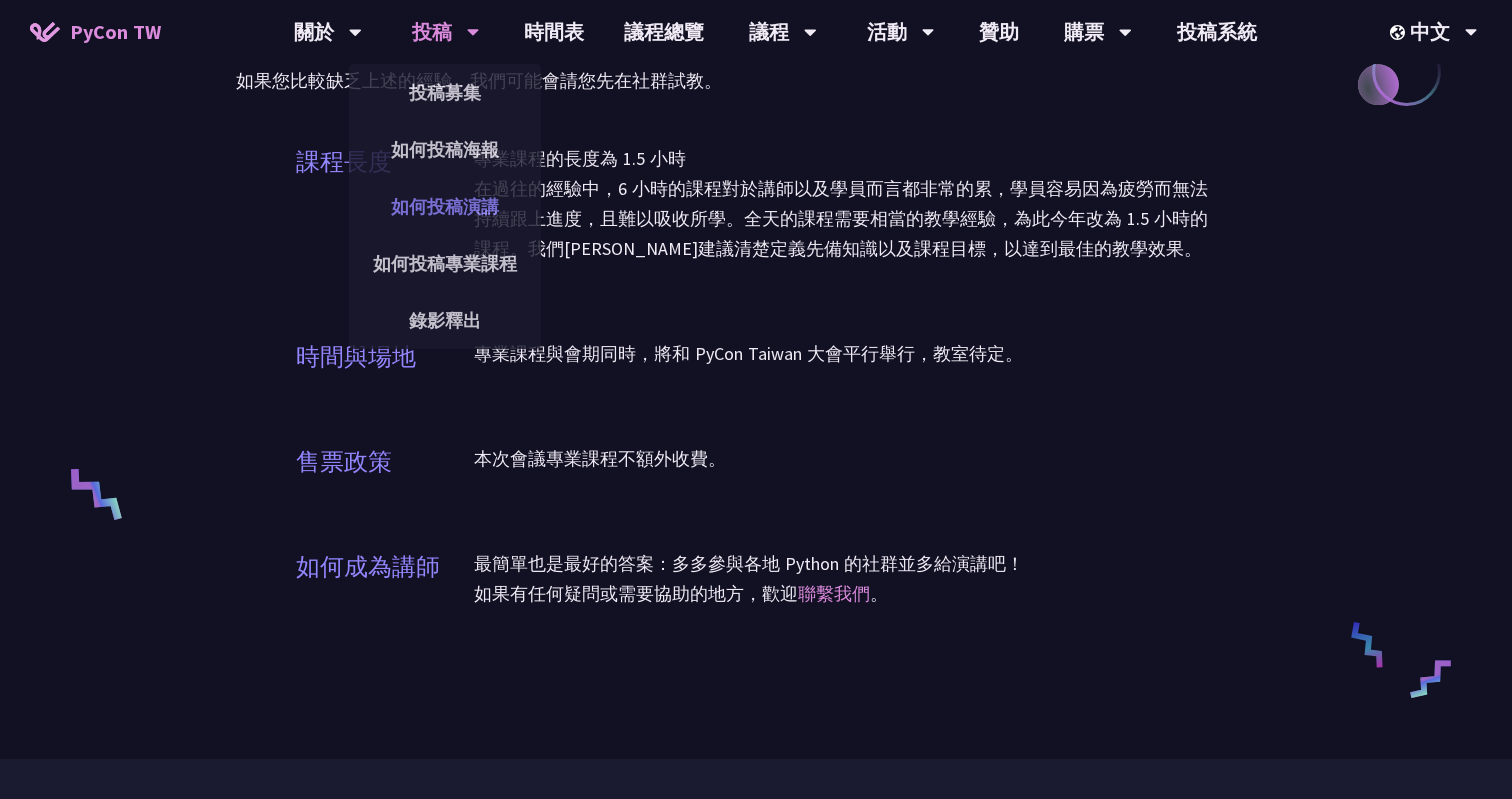 click on "如何投稿演講" at bounding box center [445, 206] 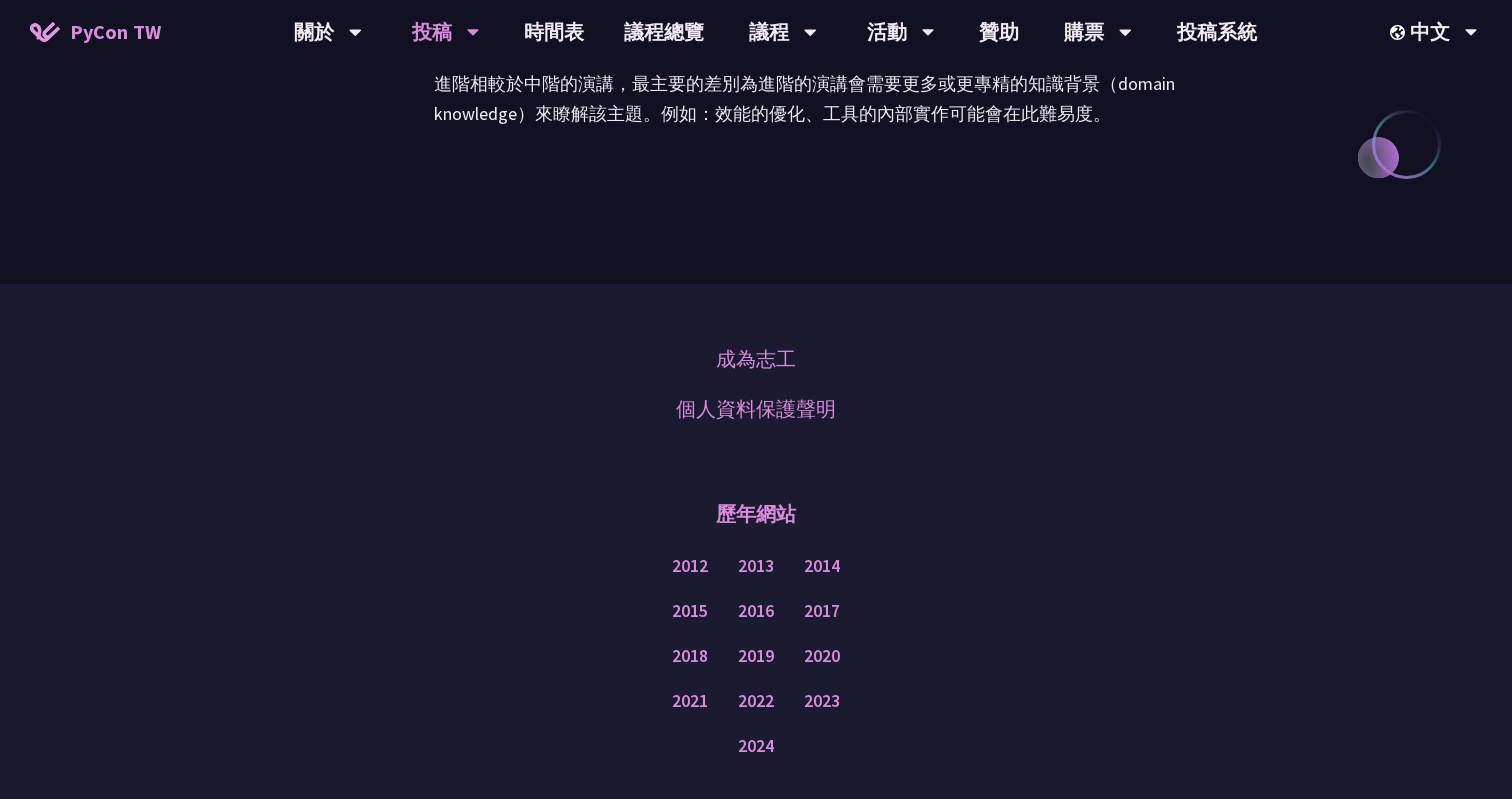 scroll, scrollTop: 2286, scrollLeft: 0, axis: vertical 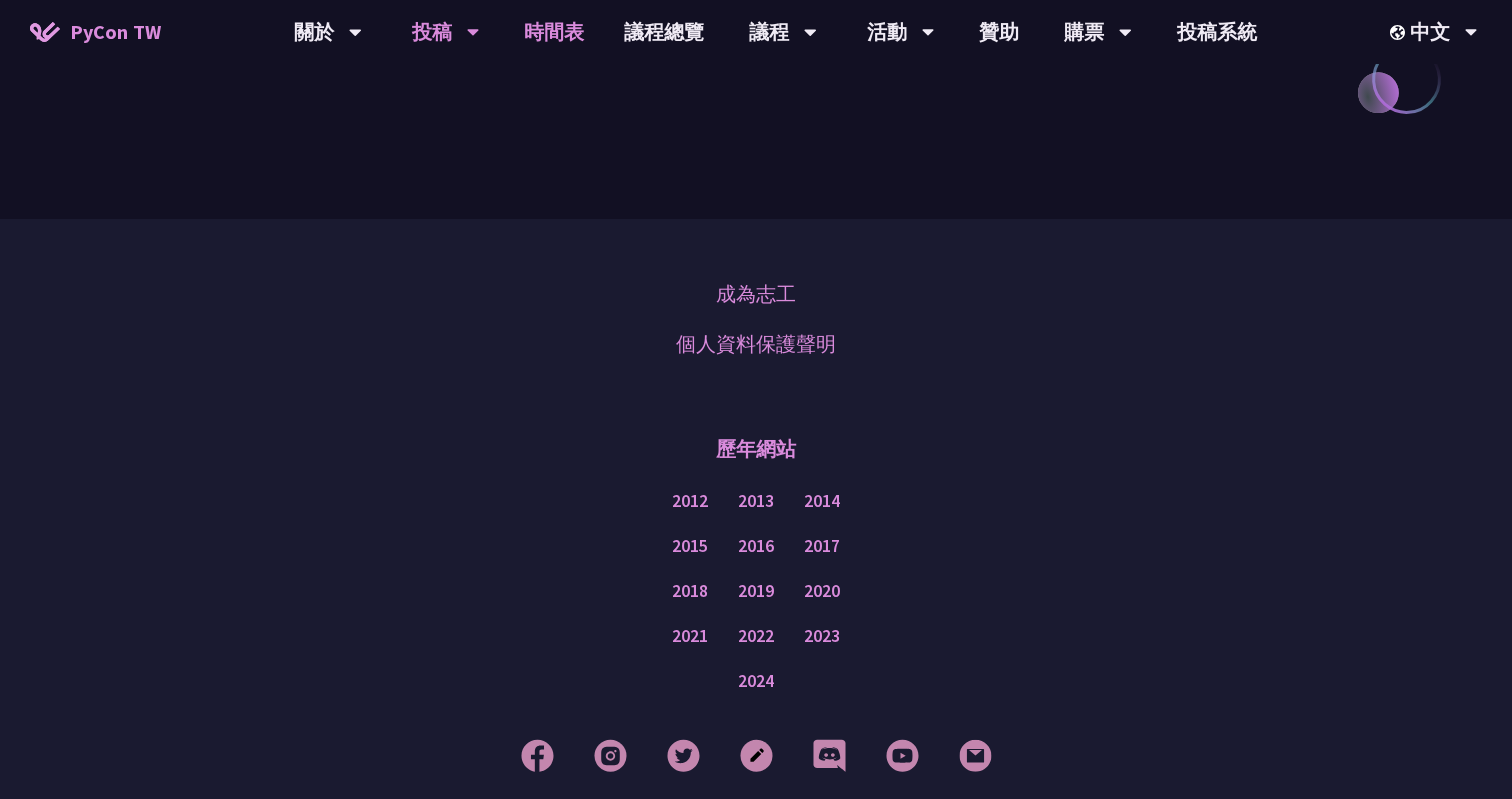 click on "時間表" at bounding box center [554, 32] 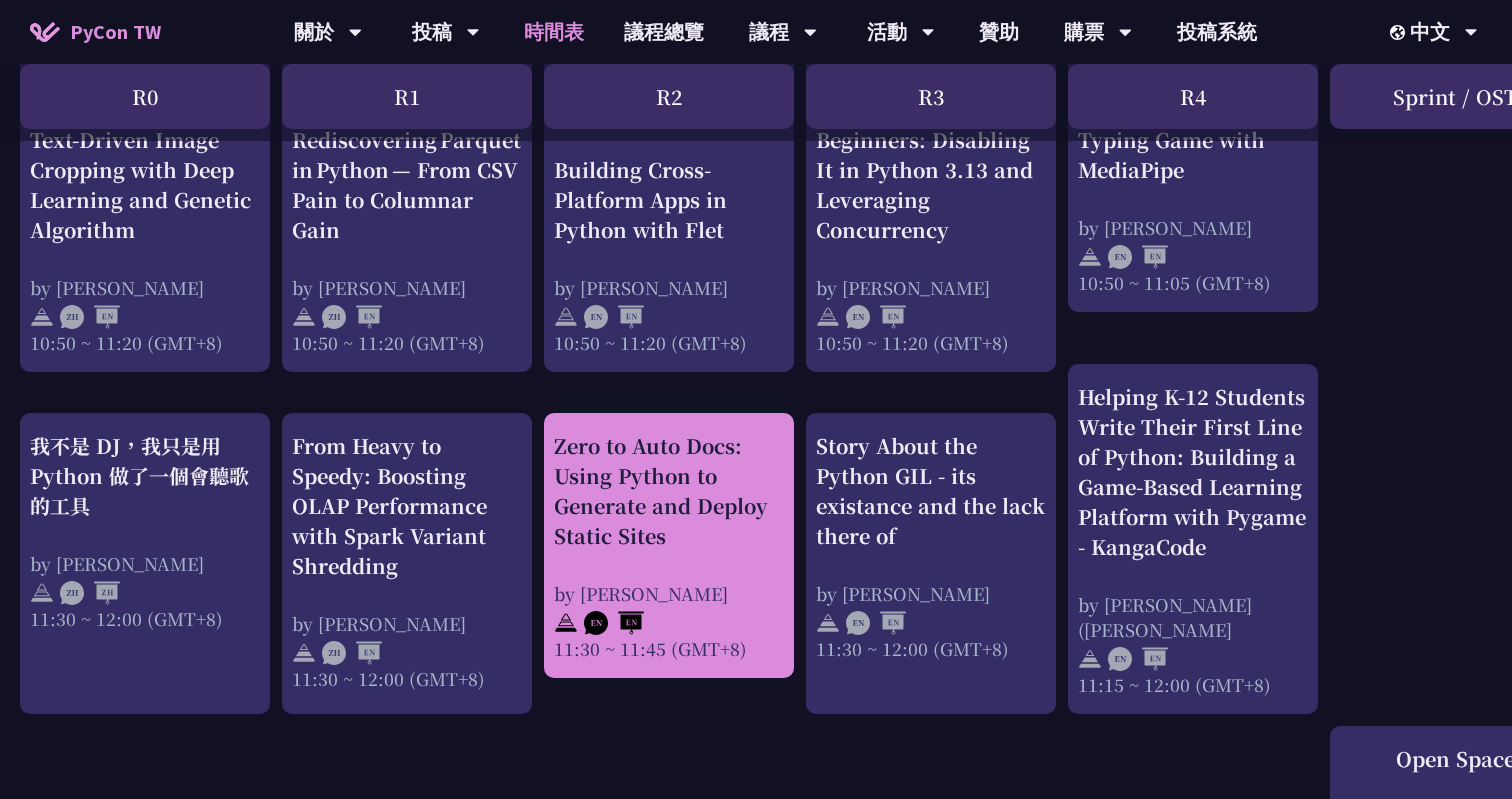 scroll, scrollTop: 794, scrollLeft: 0, axis: vertical 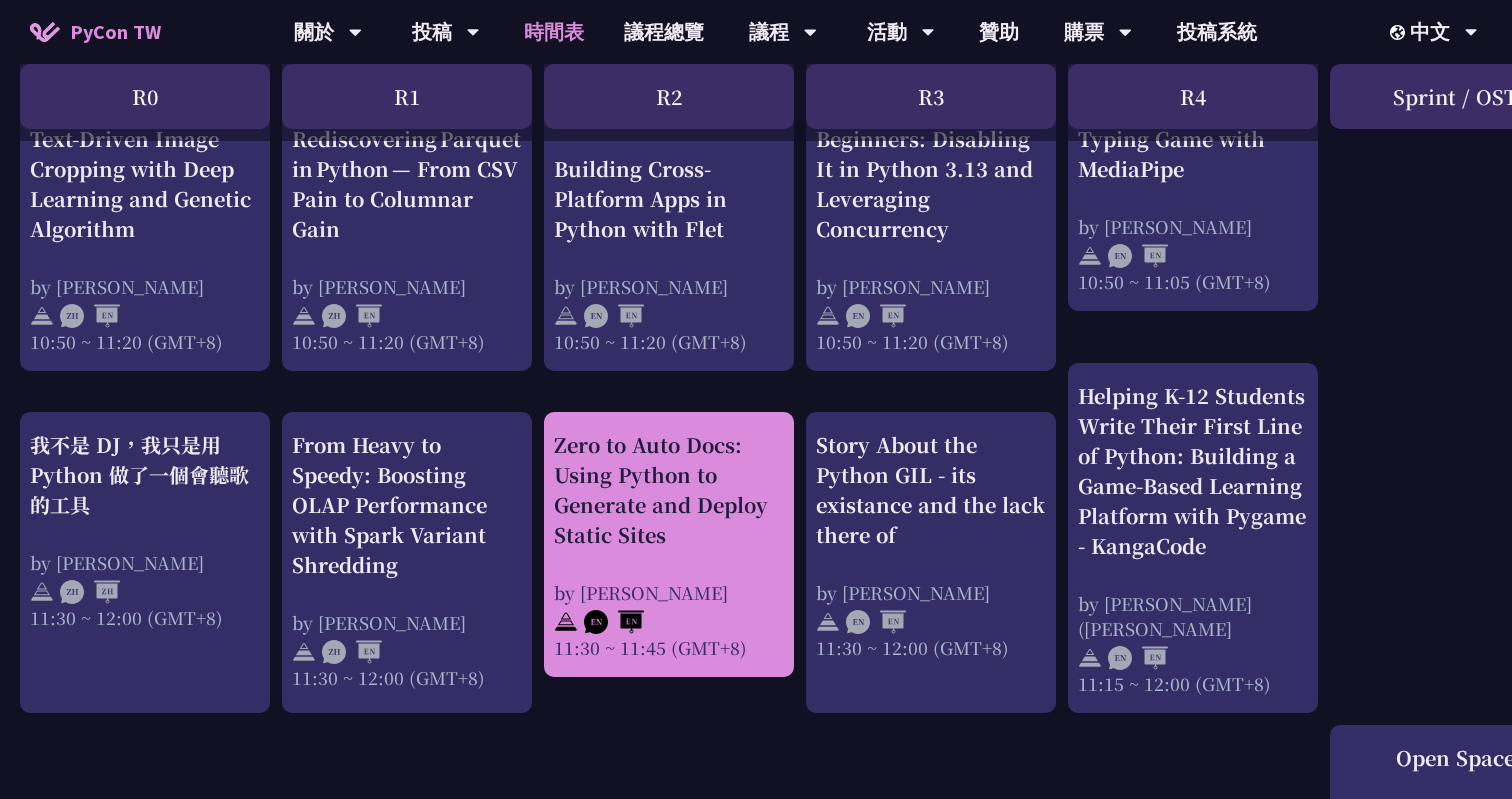 click on "Zero to Auto Docs: Using Python to Generate and Deploy Static Sites" at bounding box center (669, 490) 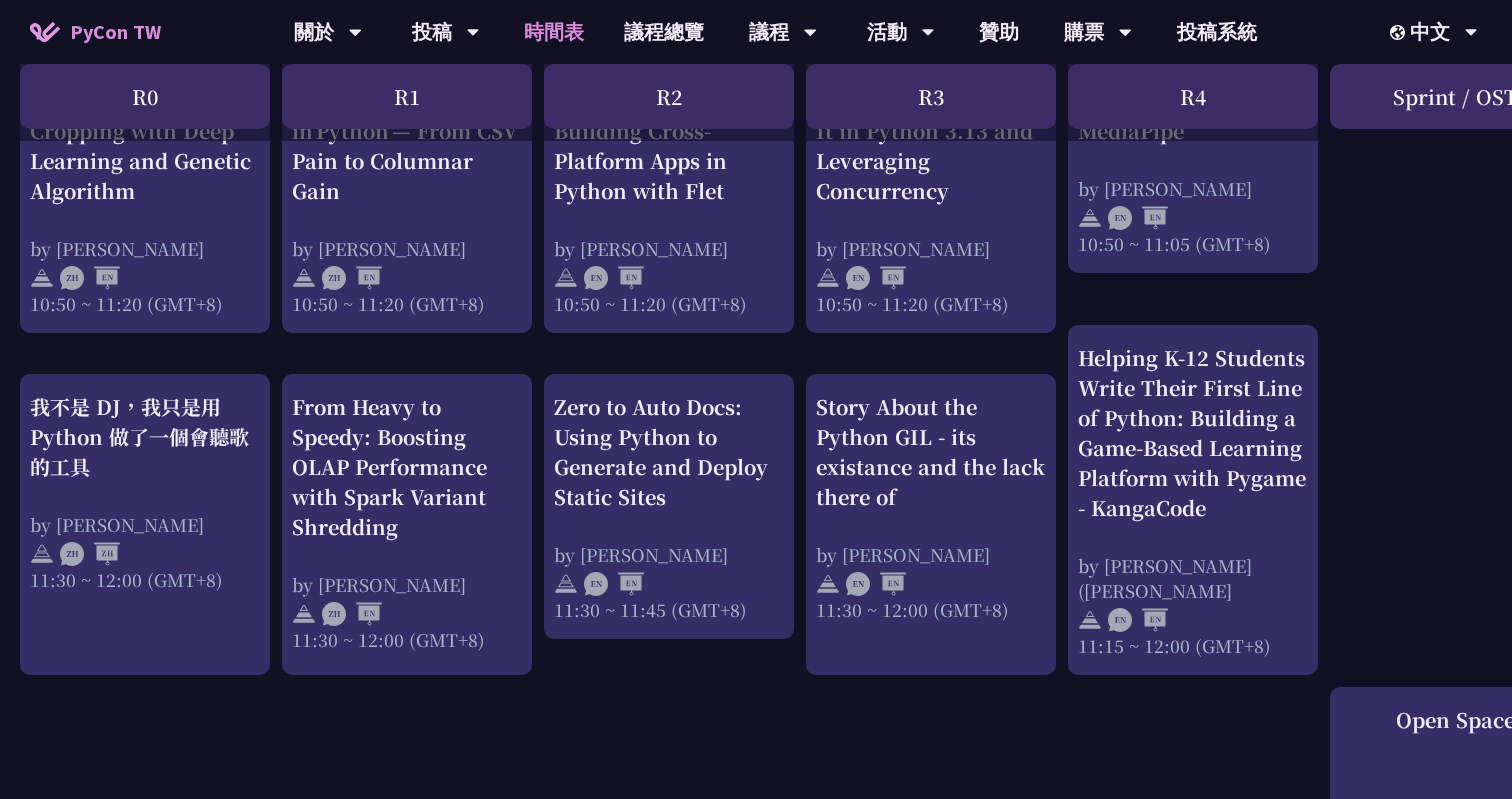 scroll, scrollTop: 835, scrollLeft: 0, axis: vertical 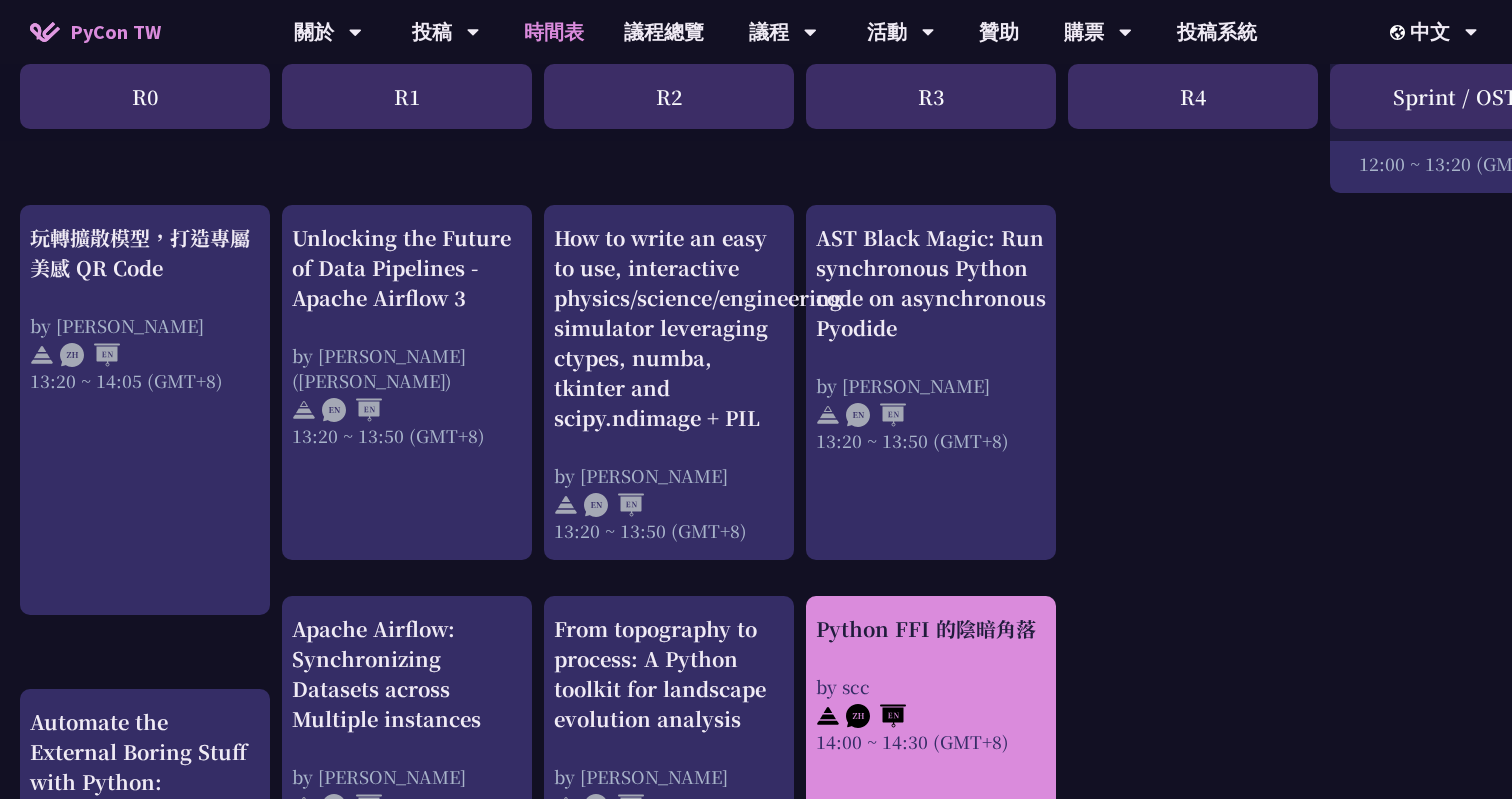 click on "Python FFI 的陰暗角落" at bounding box center [931, 629] 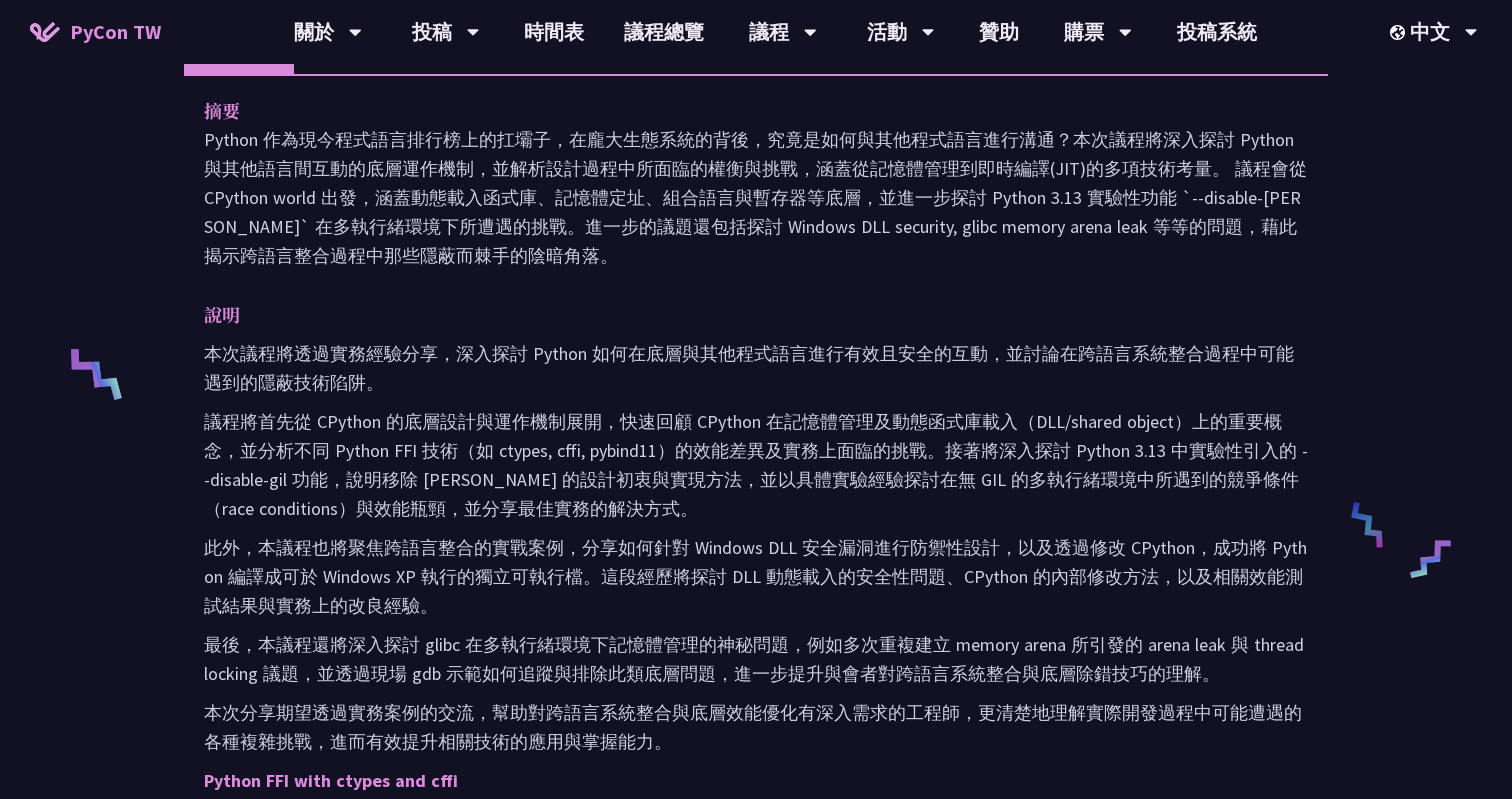scroll, scrollTop: 624, scrollLeft: 0, axis: vertical 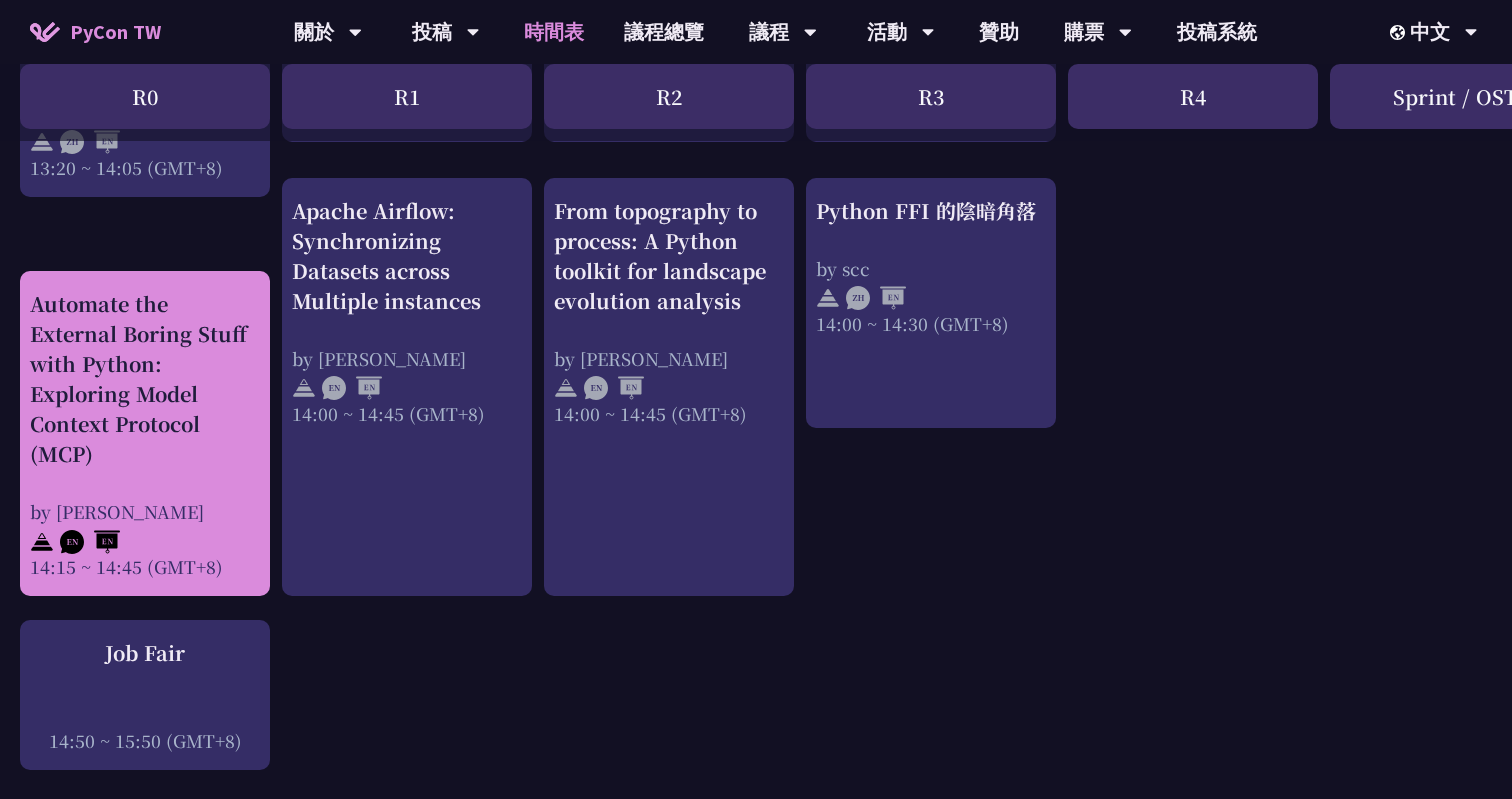 click on "Automate the External Boring Stuff with Python: Exploring Model Context Protocol (MCP)" at bounding box center [145, 379] 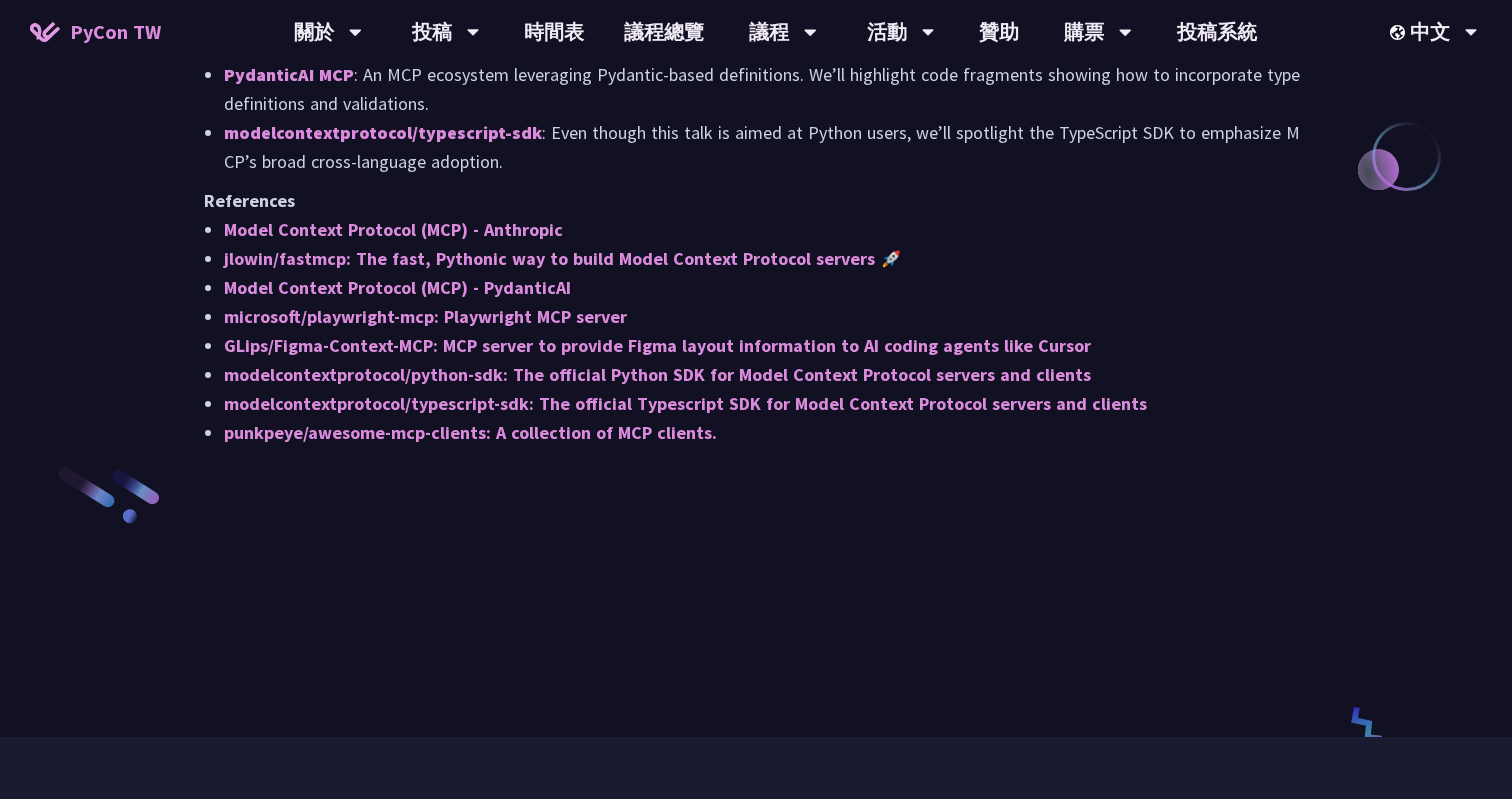 scroll, scrollTop: 2223, scrollLeft: 0, axis: vertical 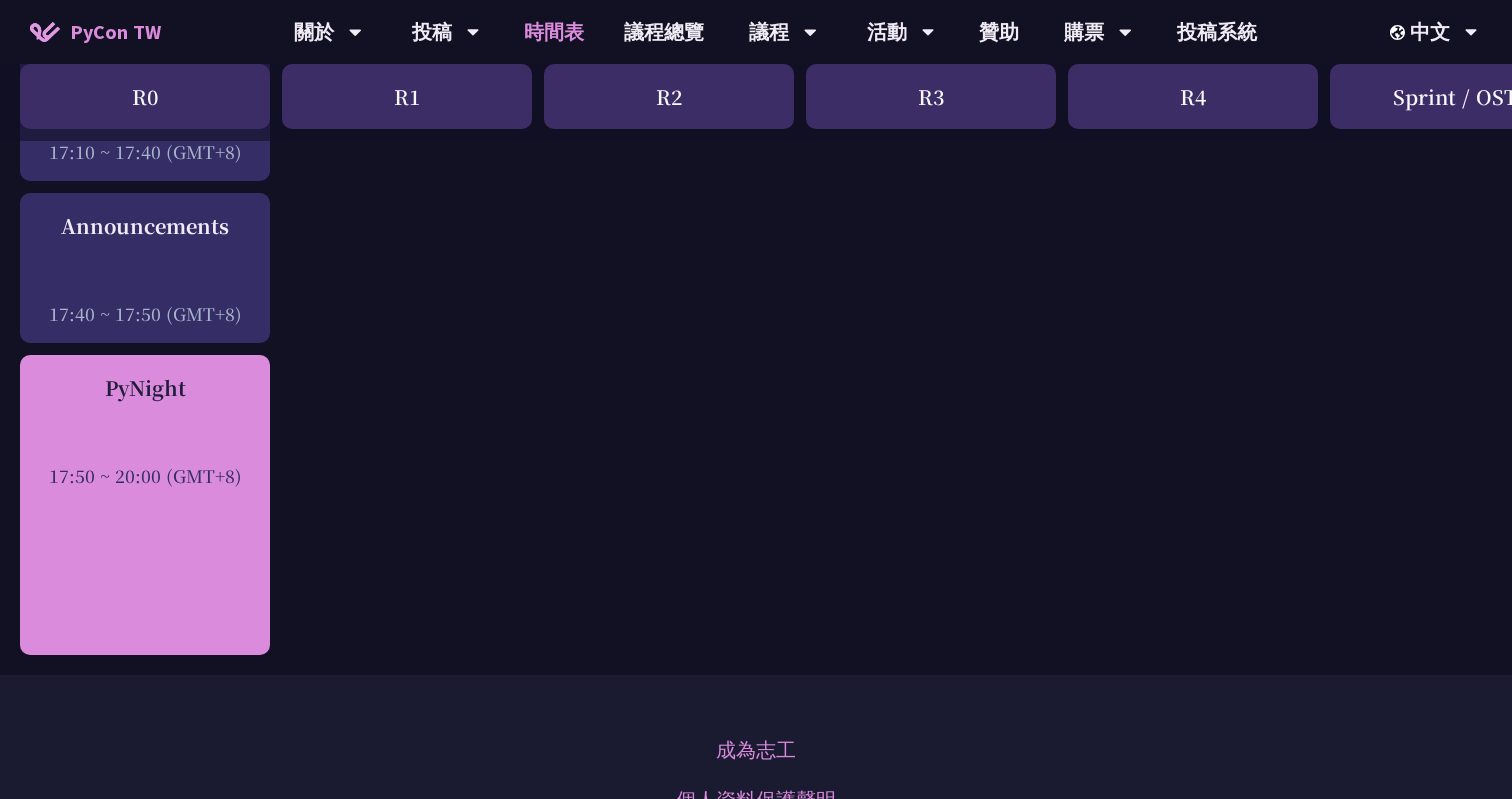 click on "PyNight" at bounding box center [145, 388] 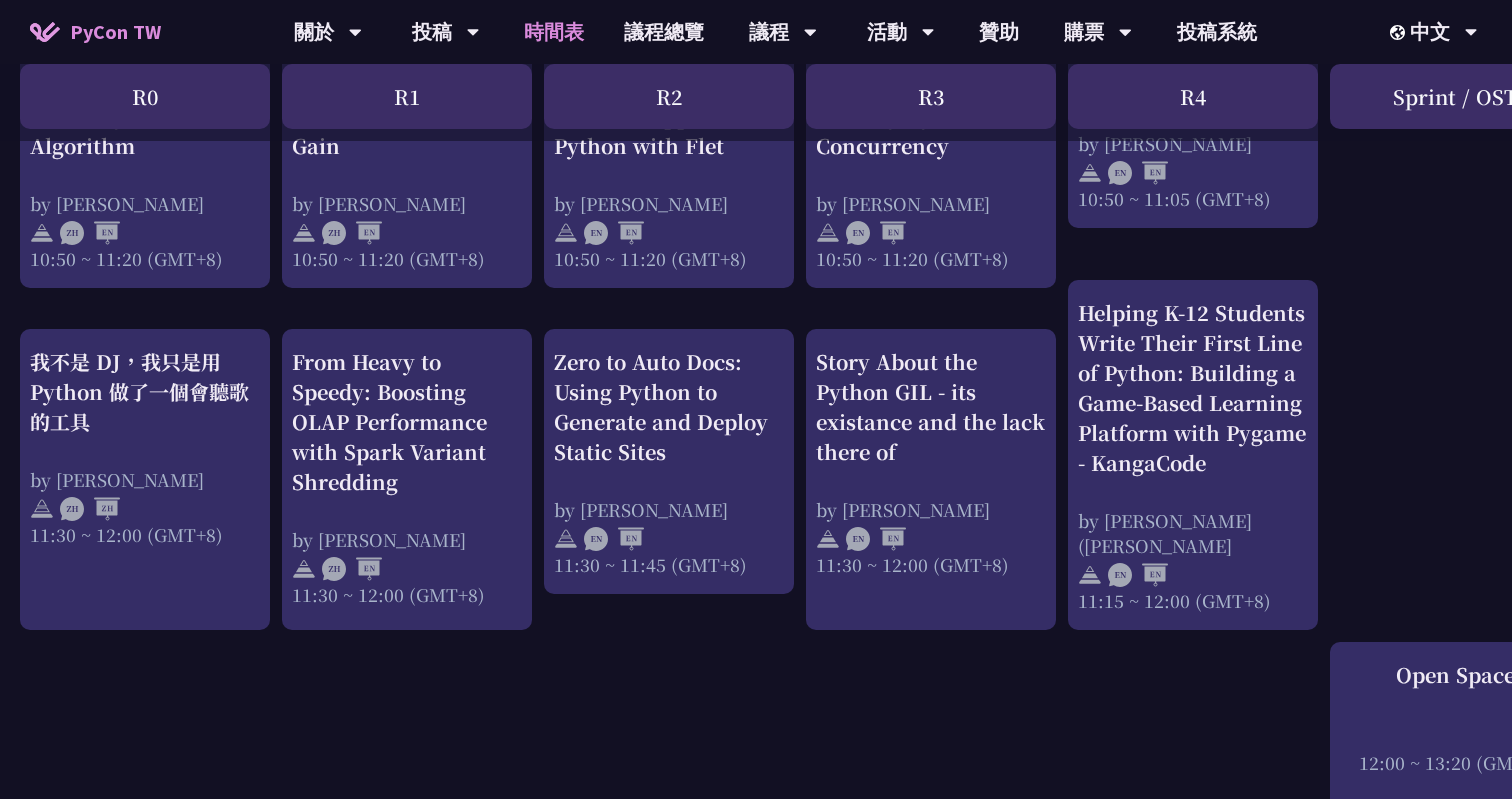 scroll, scrollTop: 872, scrollLeft: 0, axis: vertical 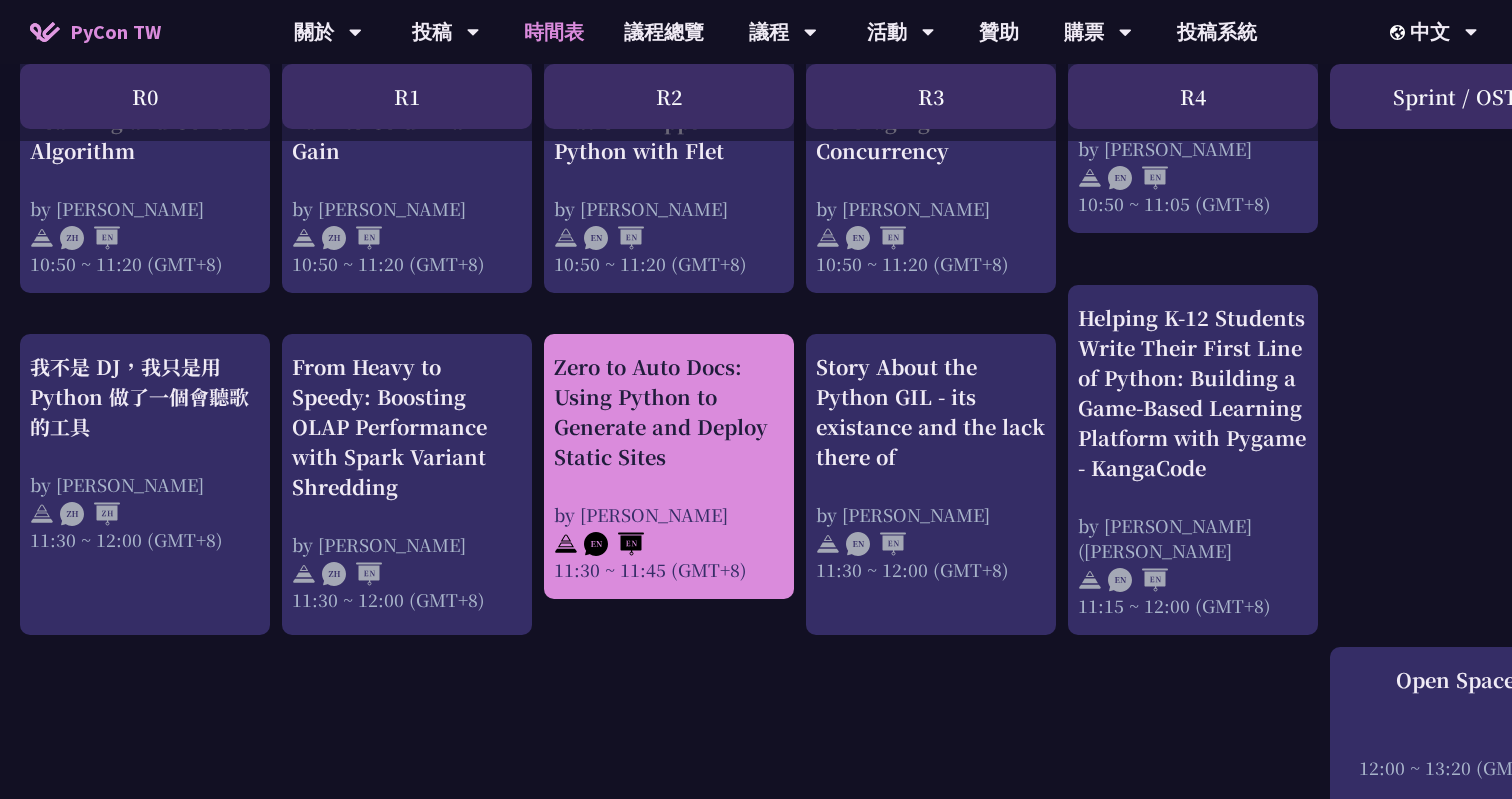 click on "Zero to Auto Docs: Using Python to Generate and Deploy Static Sites" at bounding box center [669, 412] 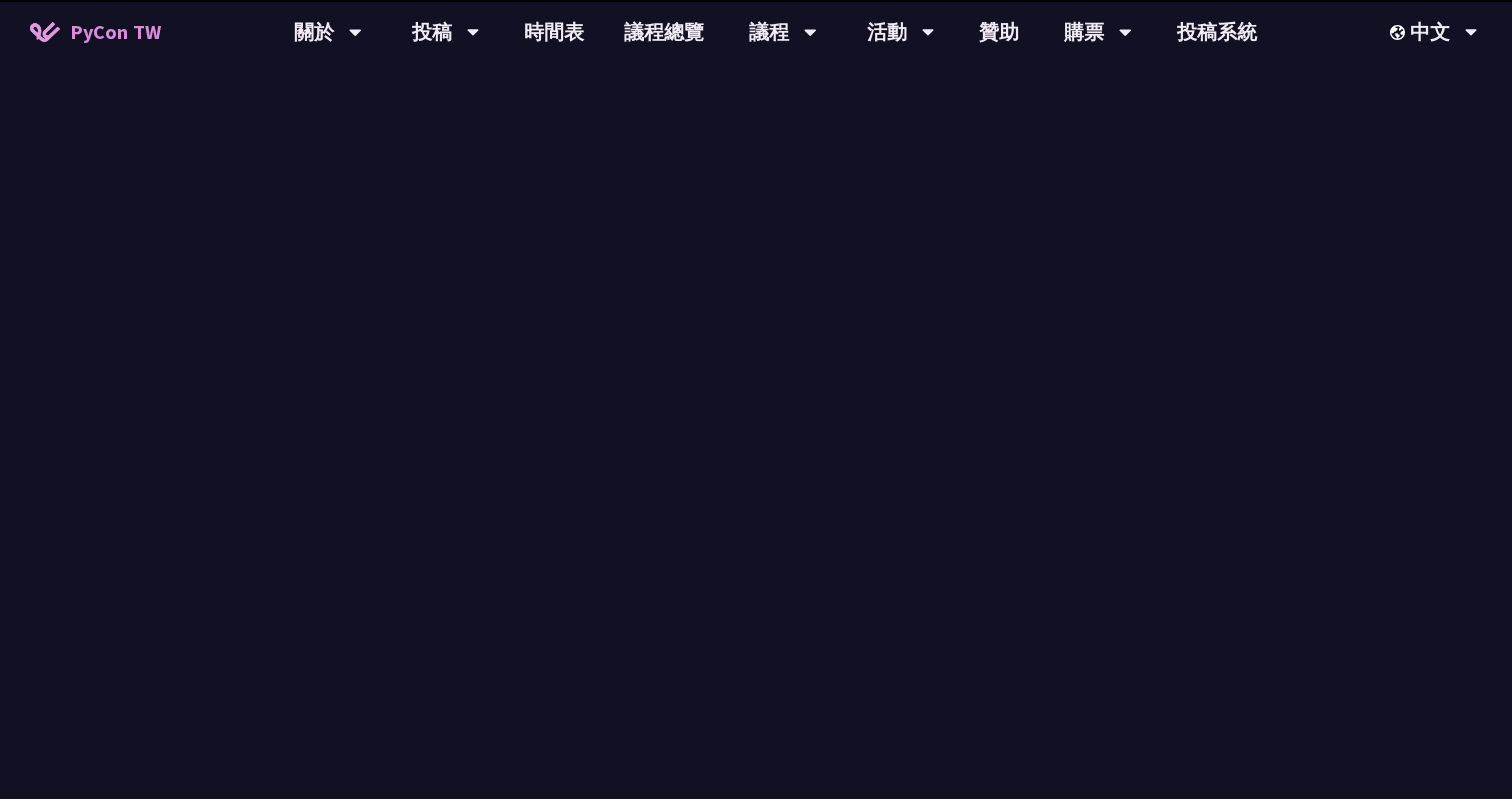 scroll, scrollTop: 0, scrollLeft: 0, axis: both 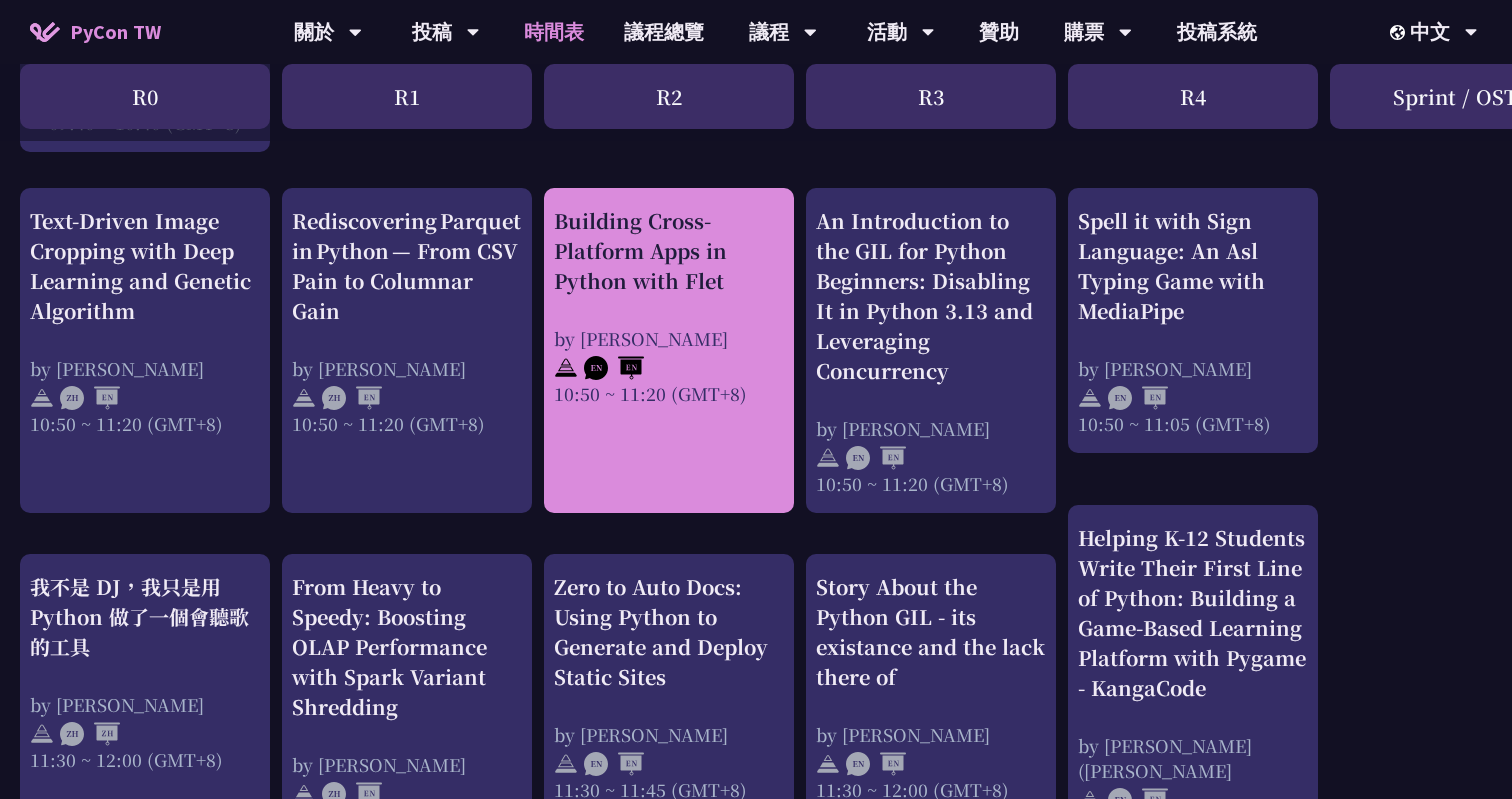 click on "Building Cross-Platform Apps in Python with Flet" at bounding box center (669, 251) 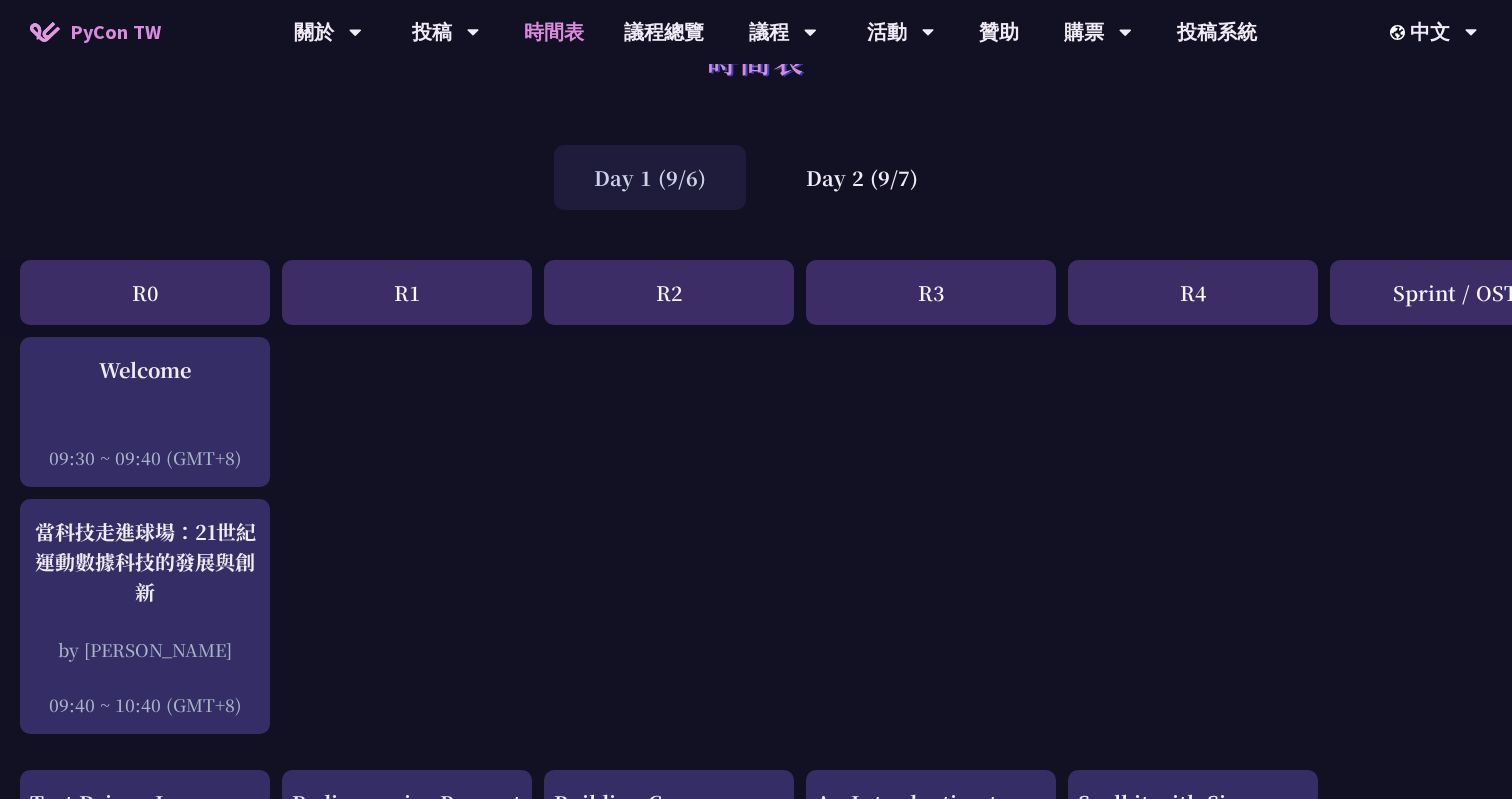 scroll, scrollTop: 0, scrollLeft: 0, axis: both 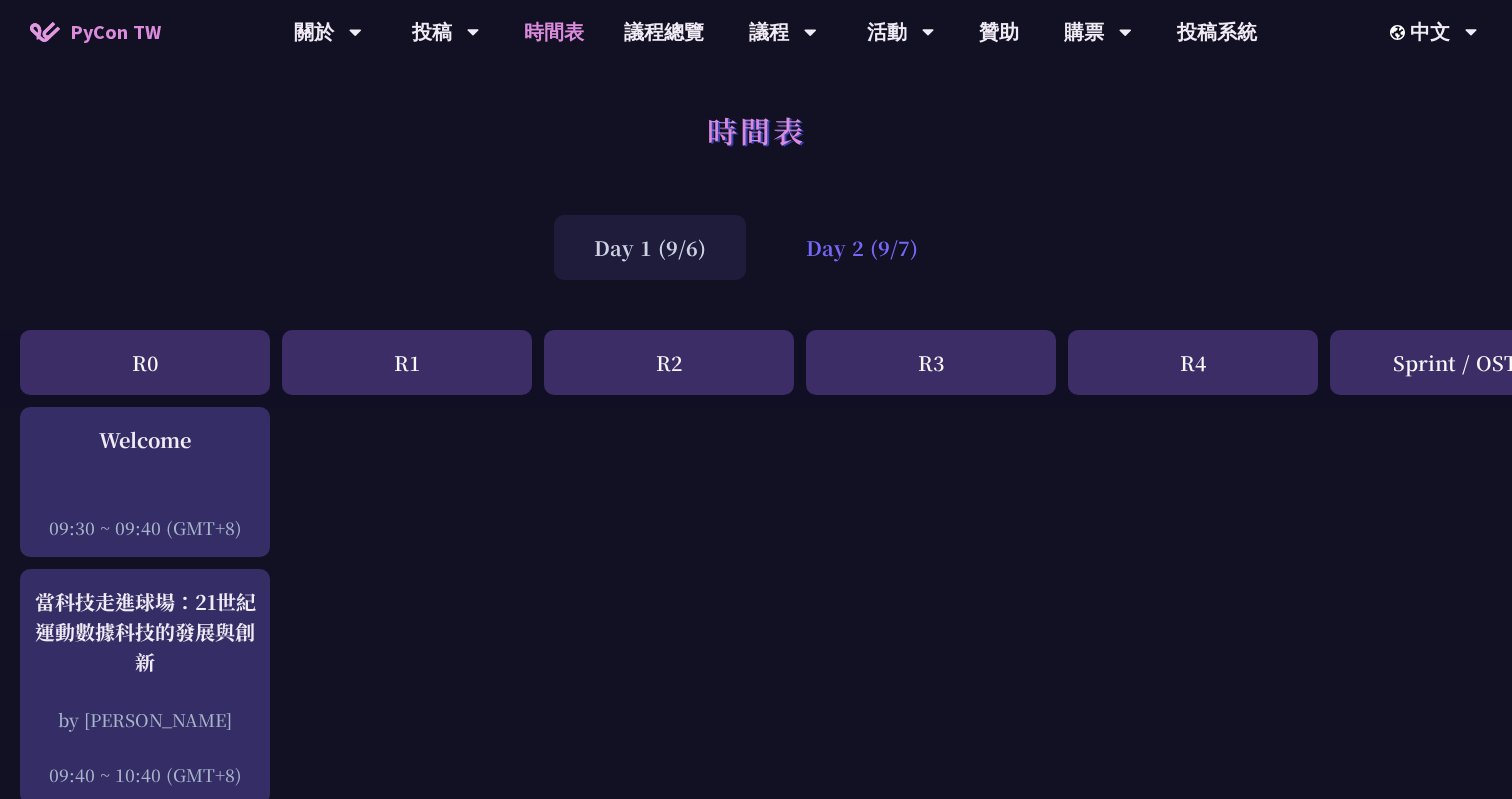 click on "Day 2 (9/7)" at bounding box center [862, 247] 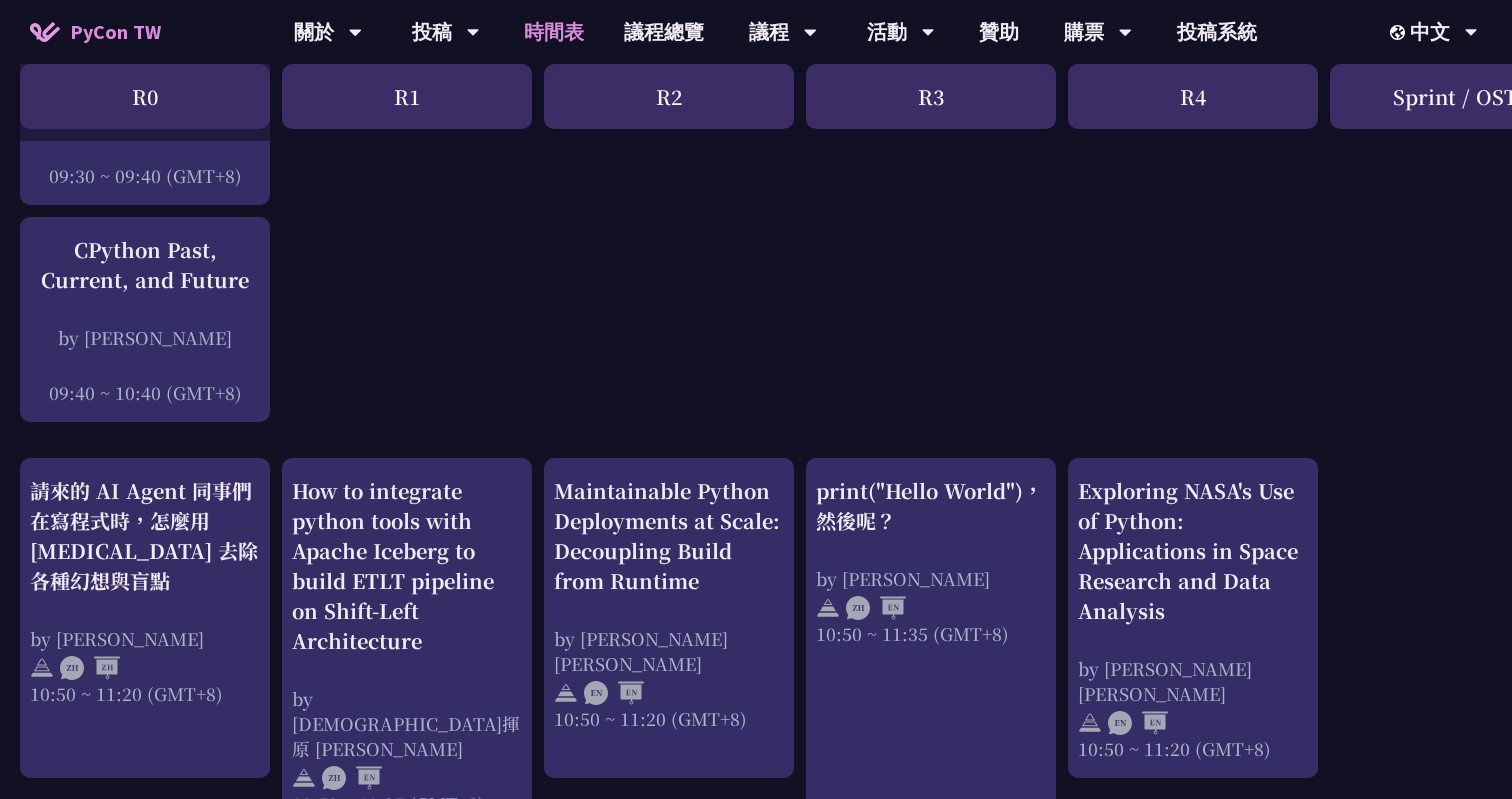 scroll, scrollTop: 353, scrollLeft: 0, axis: vertical 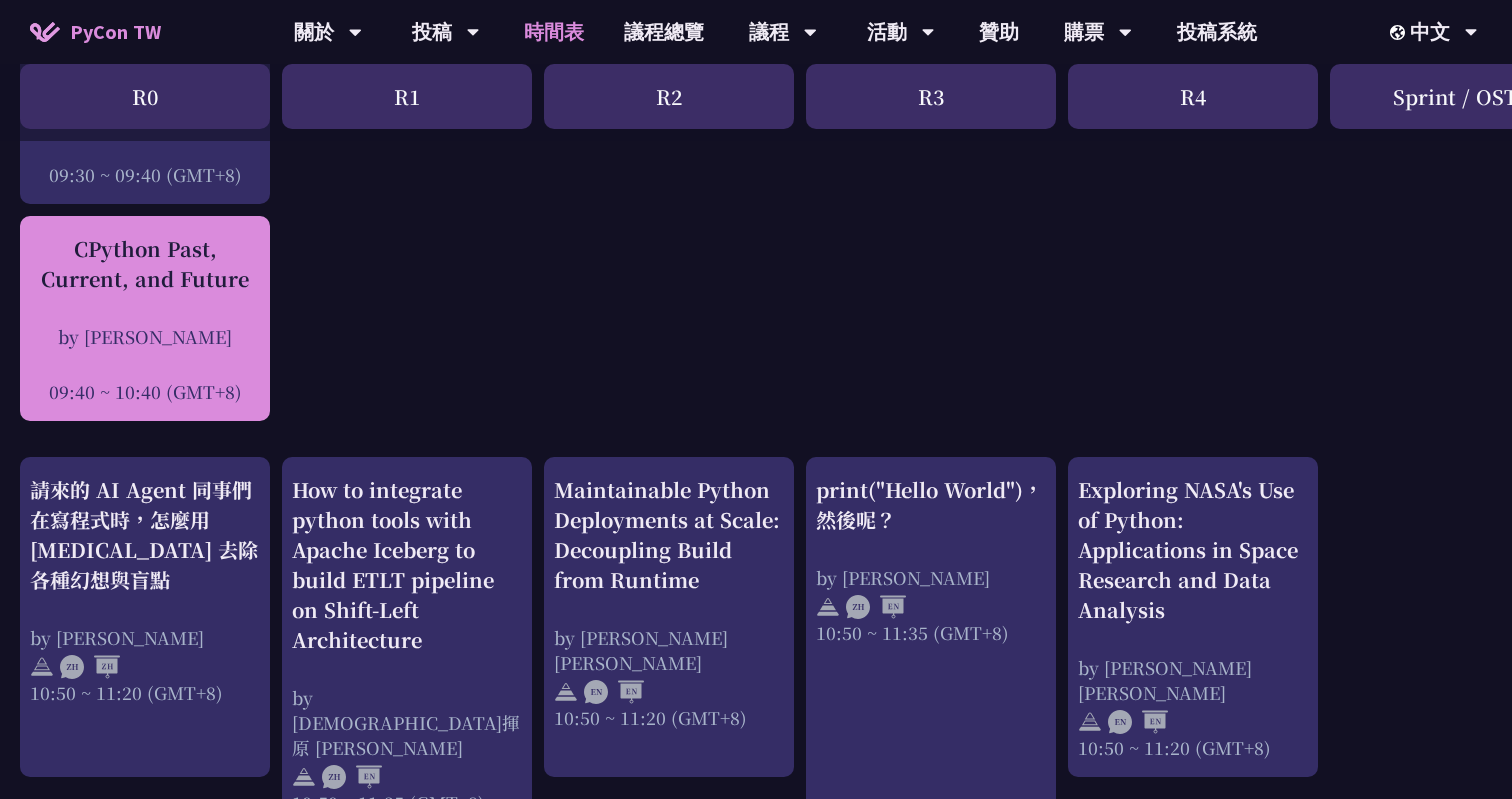 click on "CPython Past, Current, and Future
by [PERSON_NAME]
09:40 ~ 10:40 (GMT+8)" at bounding box center (145, 319) 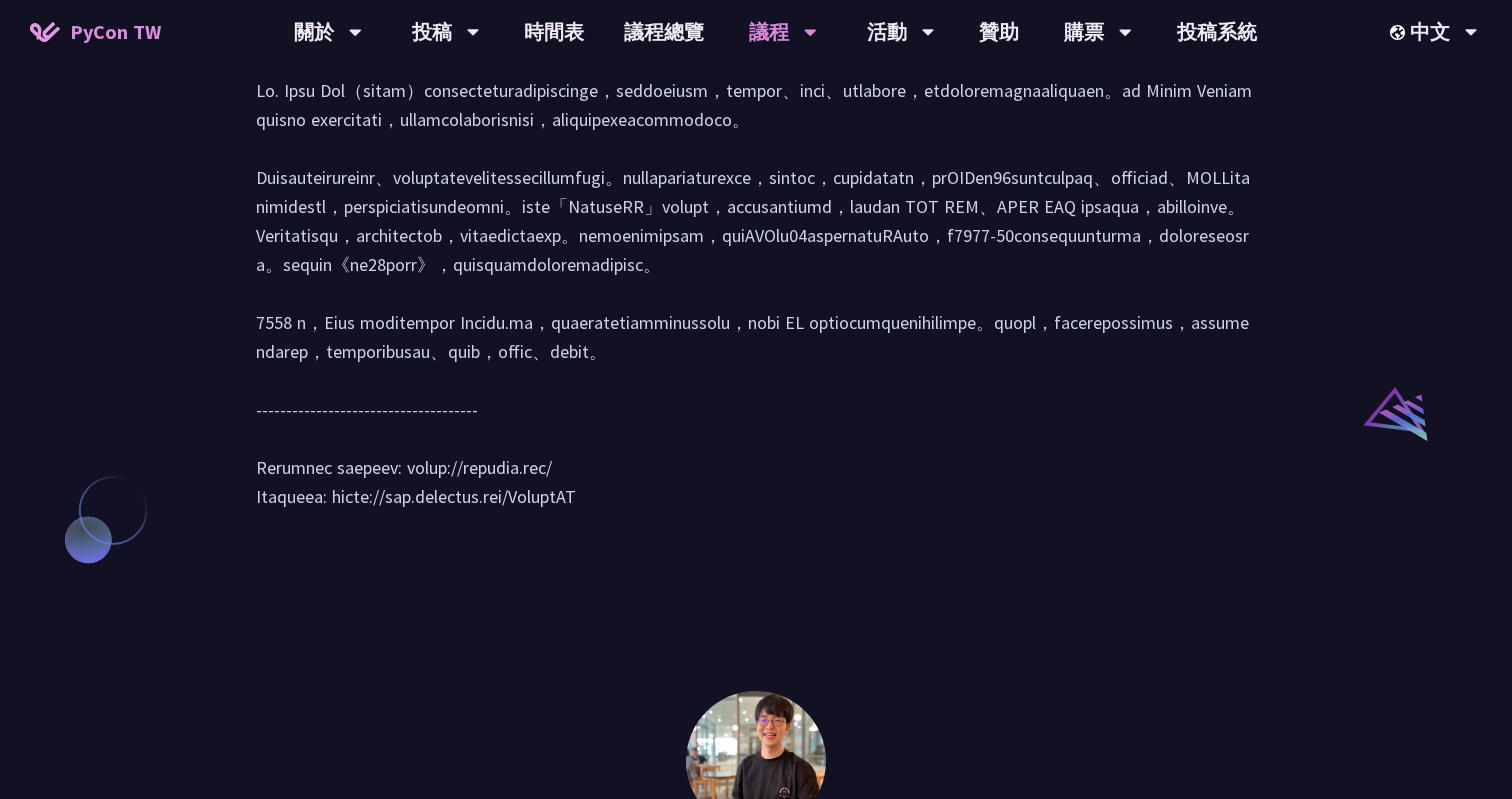 scroll, scrollTop: 1917, scrollLeft: 0, axis: vertical 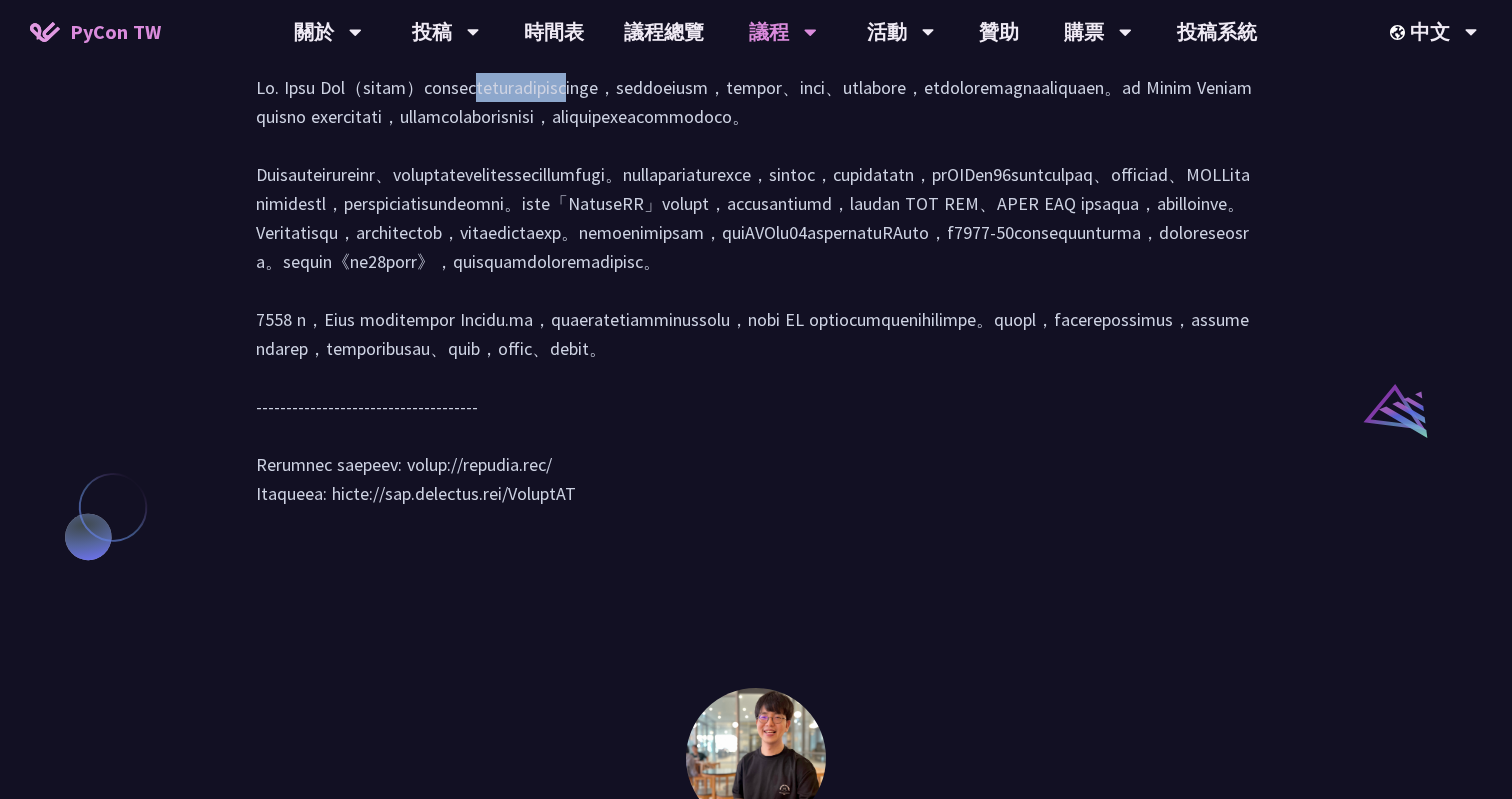 drag, startPoint x: 338, startPoint y: 150, endPoint x: 240, endPoint y: 152, distance: 98.02041 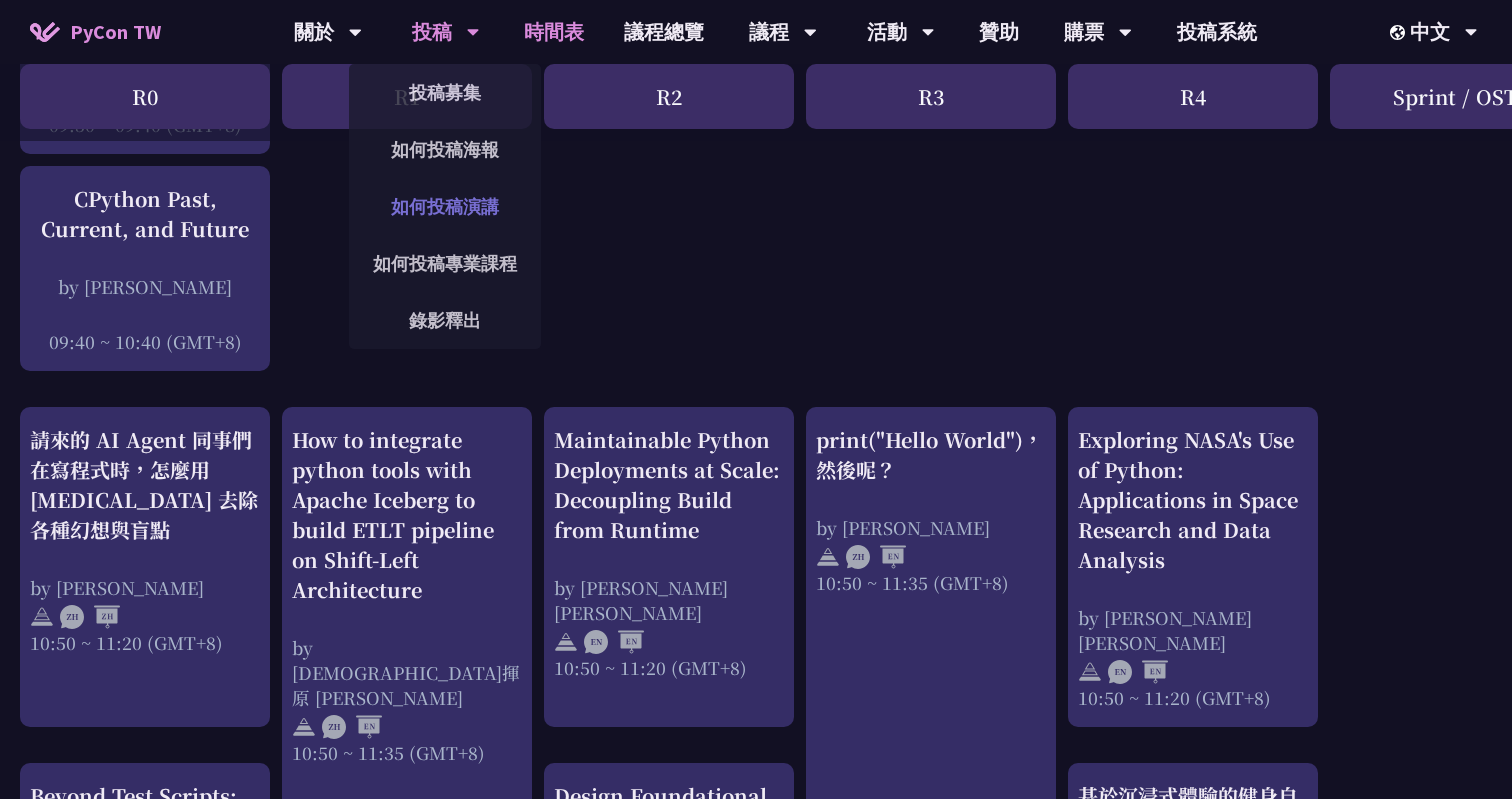 scroll, scrollTop: 409, scrollLeft: 0, axis: vertical 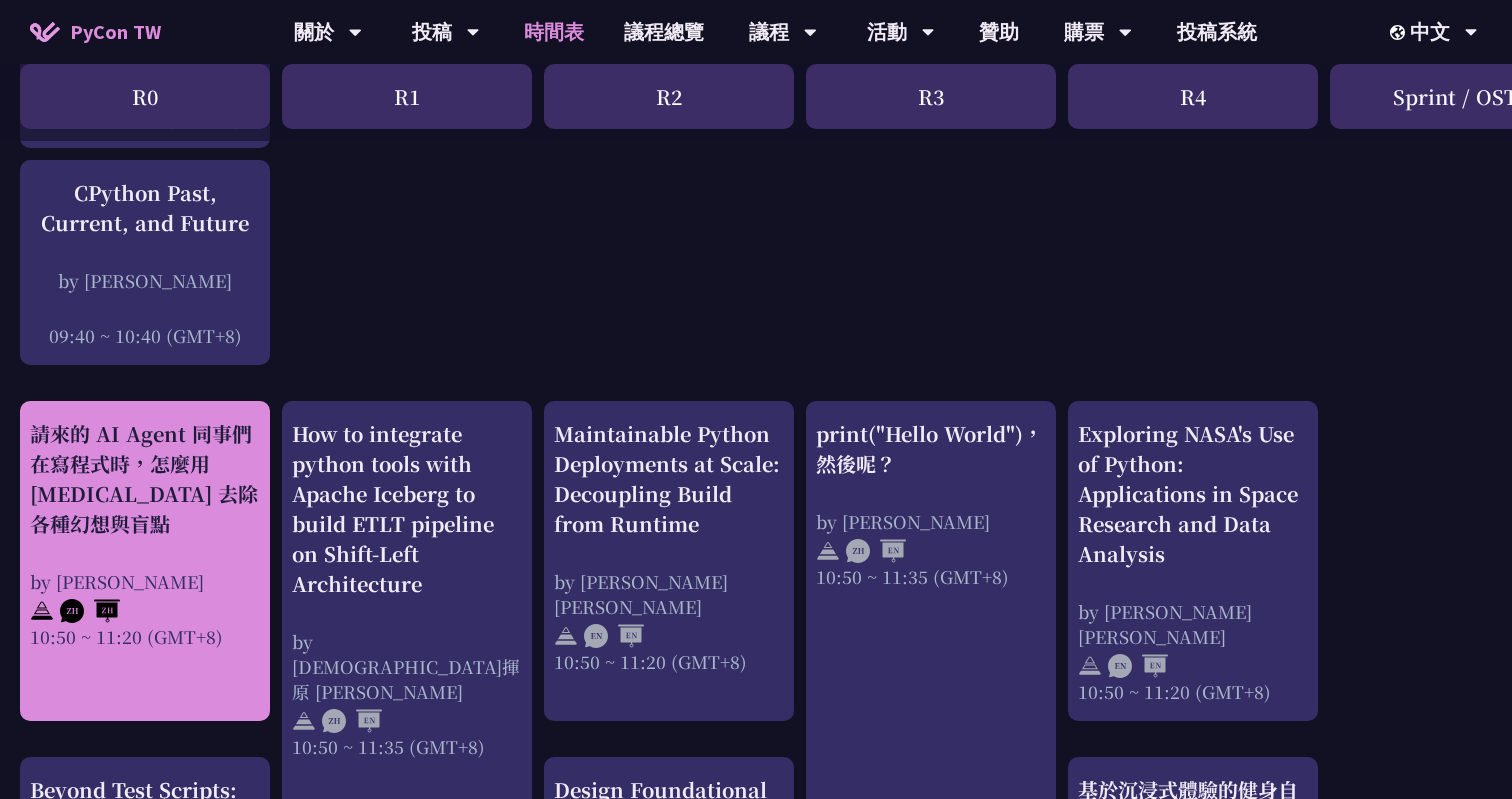 click on "請來的 AI Agent 同事們在寫程式時，怎麼用 [MEDICAL_DATA] 去除各種幻想與盲點
by [PERSON_NAME]
10:50 ~ 11:20 (GMT+8)" at bounding box center (145, 534) 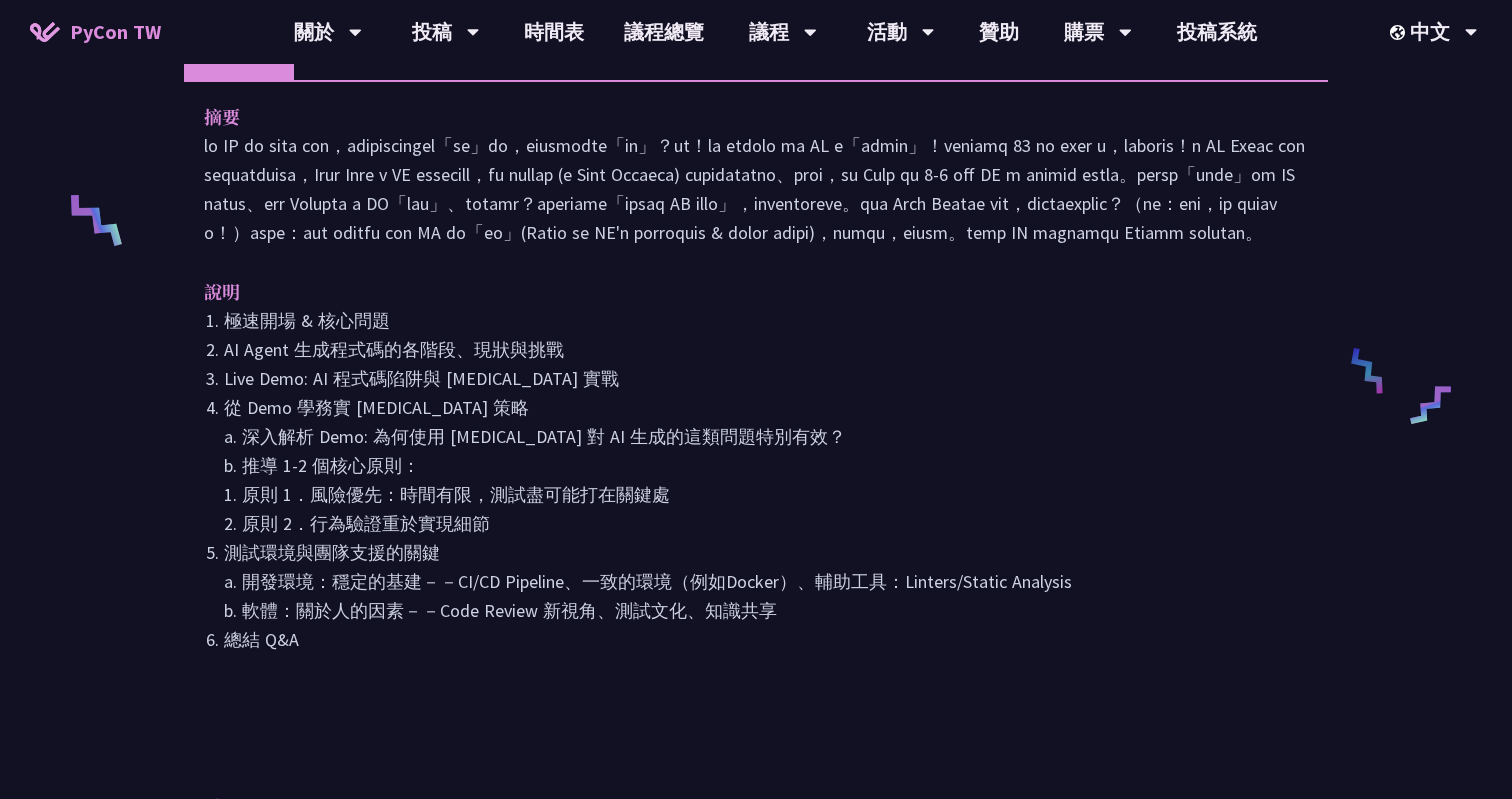scroll, scrollTop: 783, scrollLeft: 0, axis: vertical 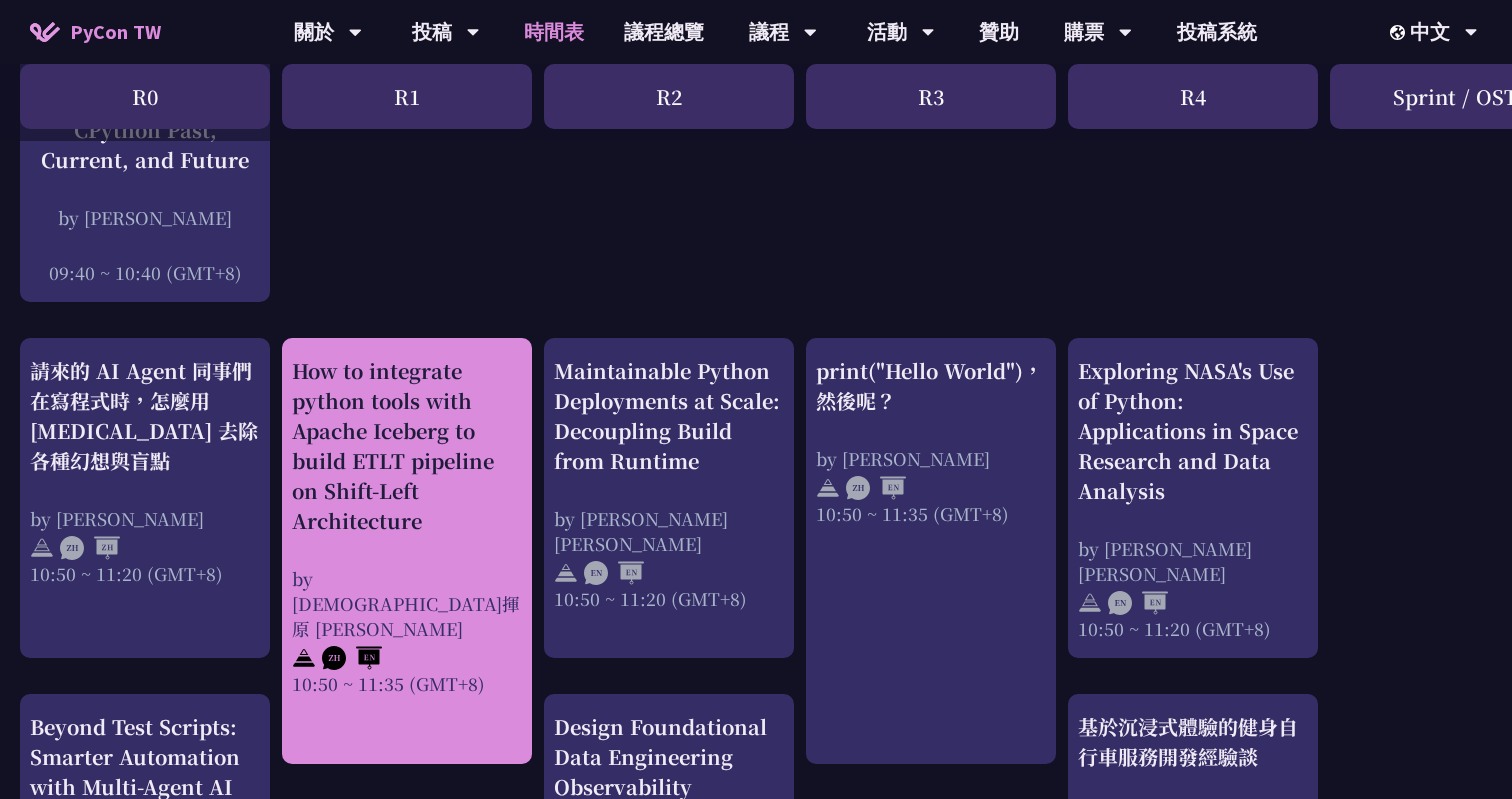 click on "How to integrate python tools with Apache Iceberg to build ETLT pipeline on Shift-Left Architecture" at bounding box center (407, 446) 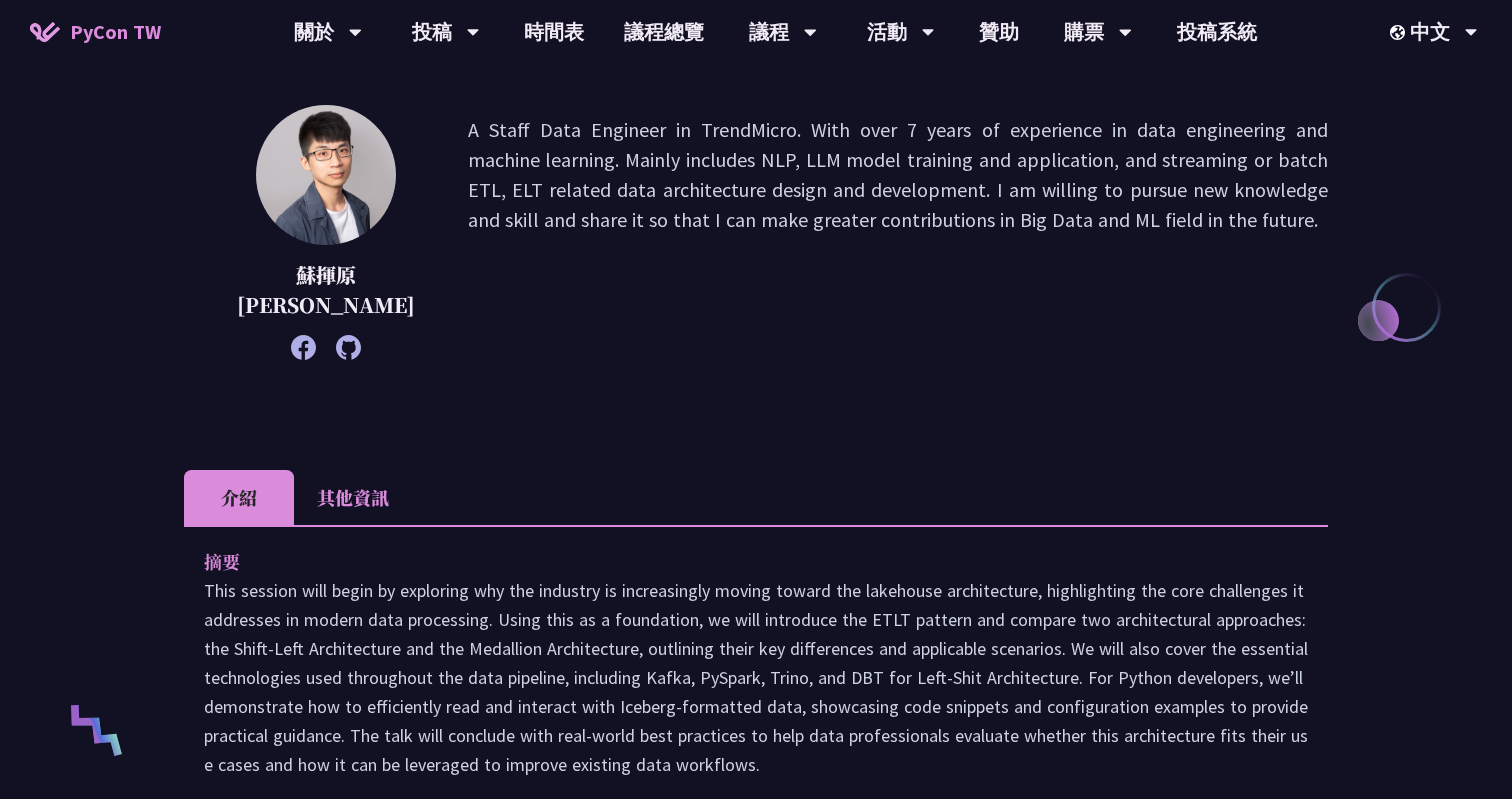 scroll, scrollTop: 274, scrollLeft: 0, axis: vertical 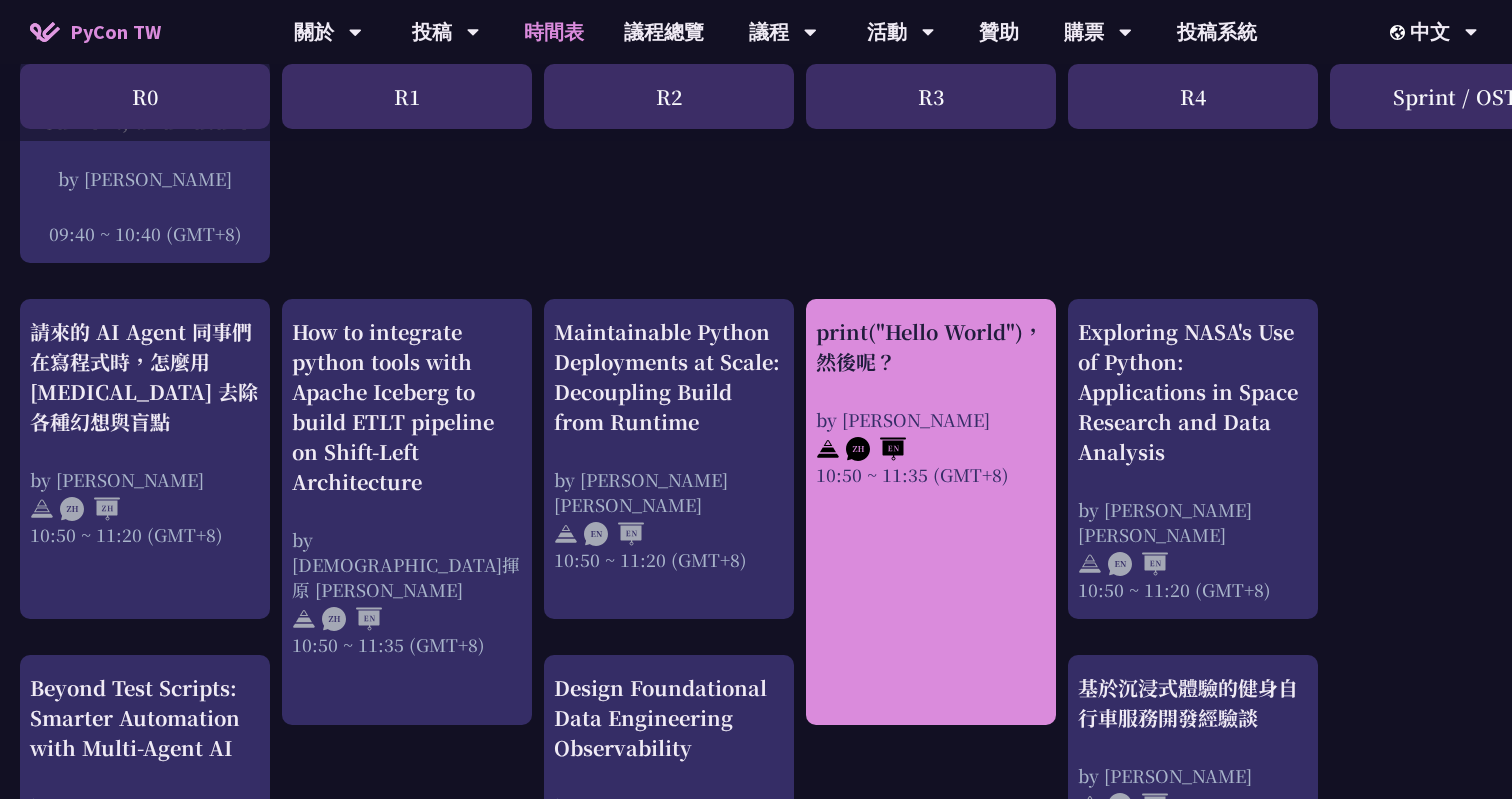 click on "print("Hello World")，然後呢？
by [PERSON_NAME]
10:50 ~ 11:35 (GMT+8)" at bounding box center [931, 512] 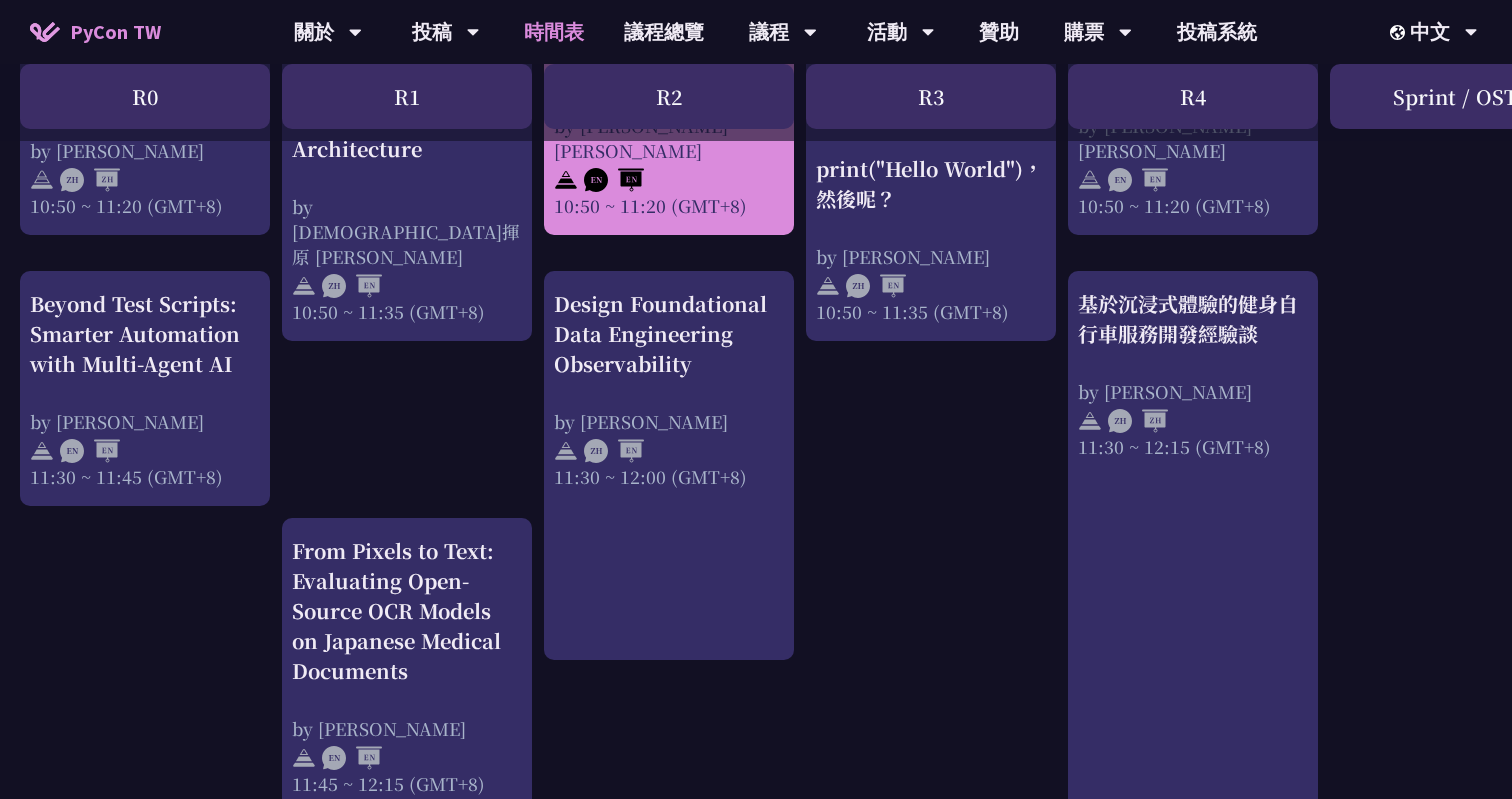 scroll, scrollTop: 940, scrollLeft: 0, axis: vertical 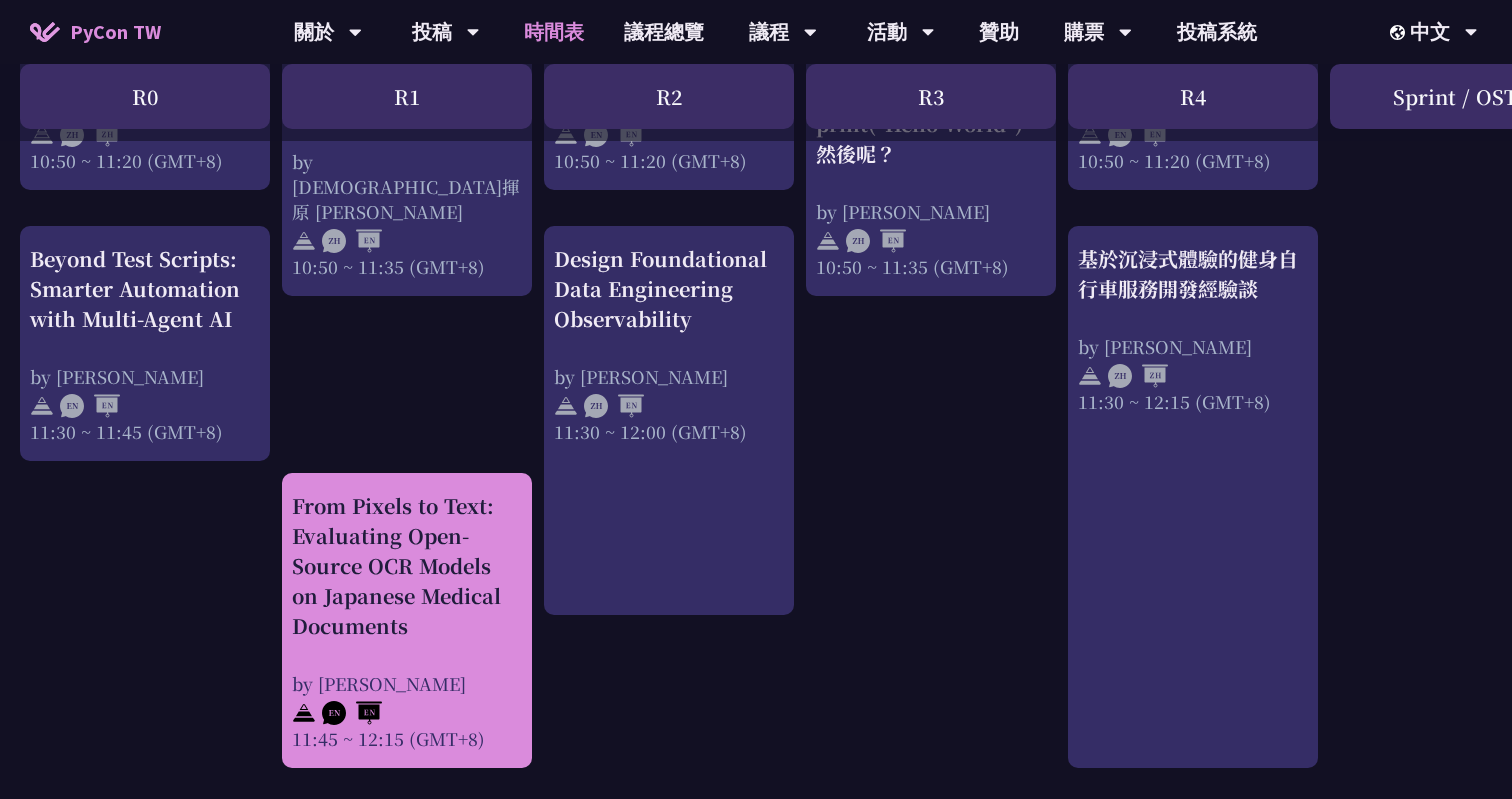 click on "From Pixels to Text: Evaluating Open-Source OCR Models on Japanese Medical Documents" at bounding box center (407, 566) 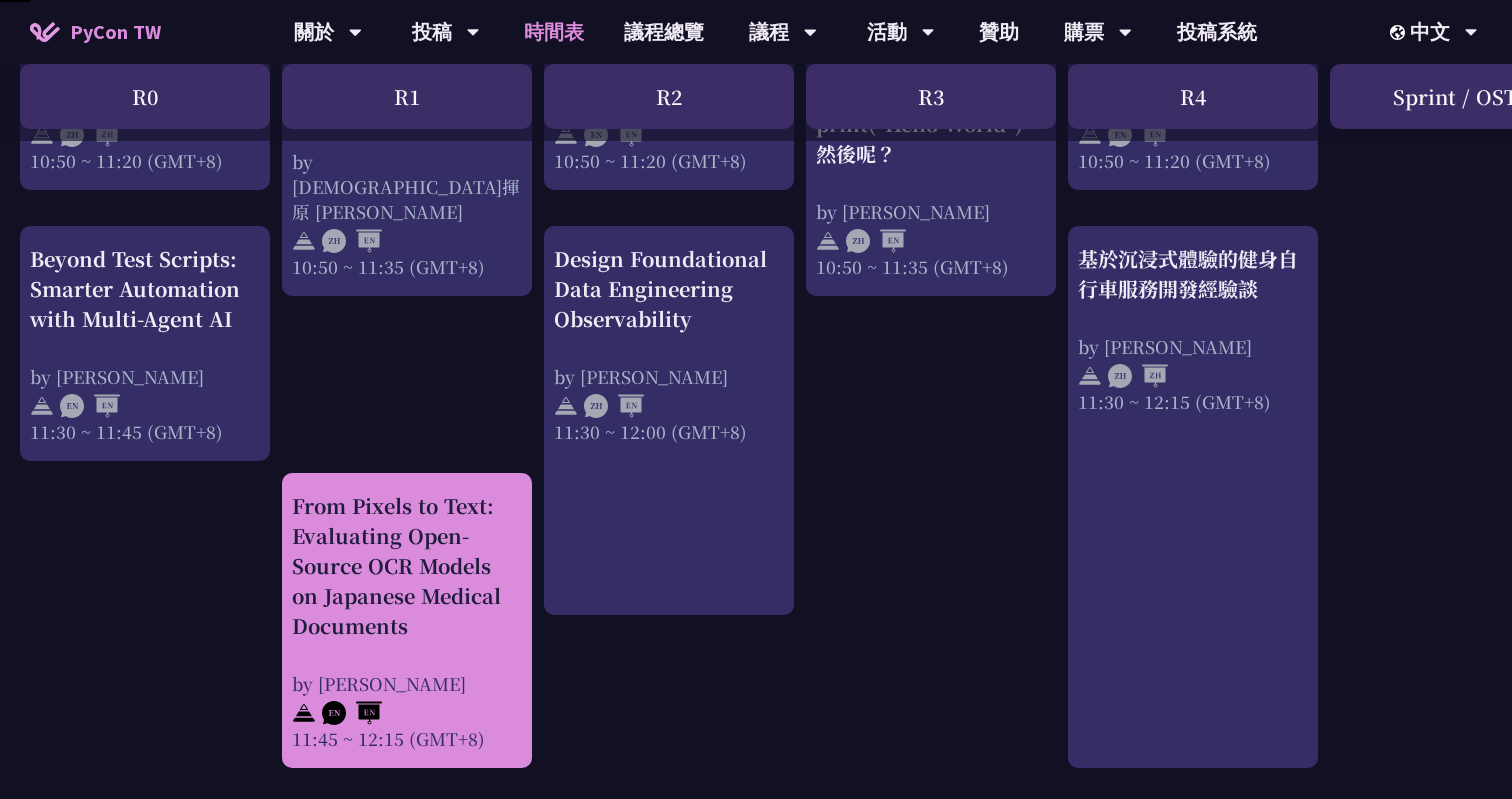 scroll, scrollTop: 0, scrollLeft: 0, axis: both 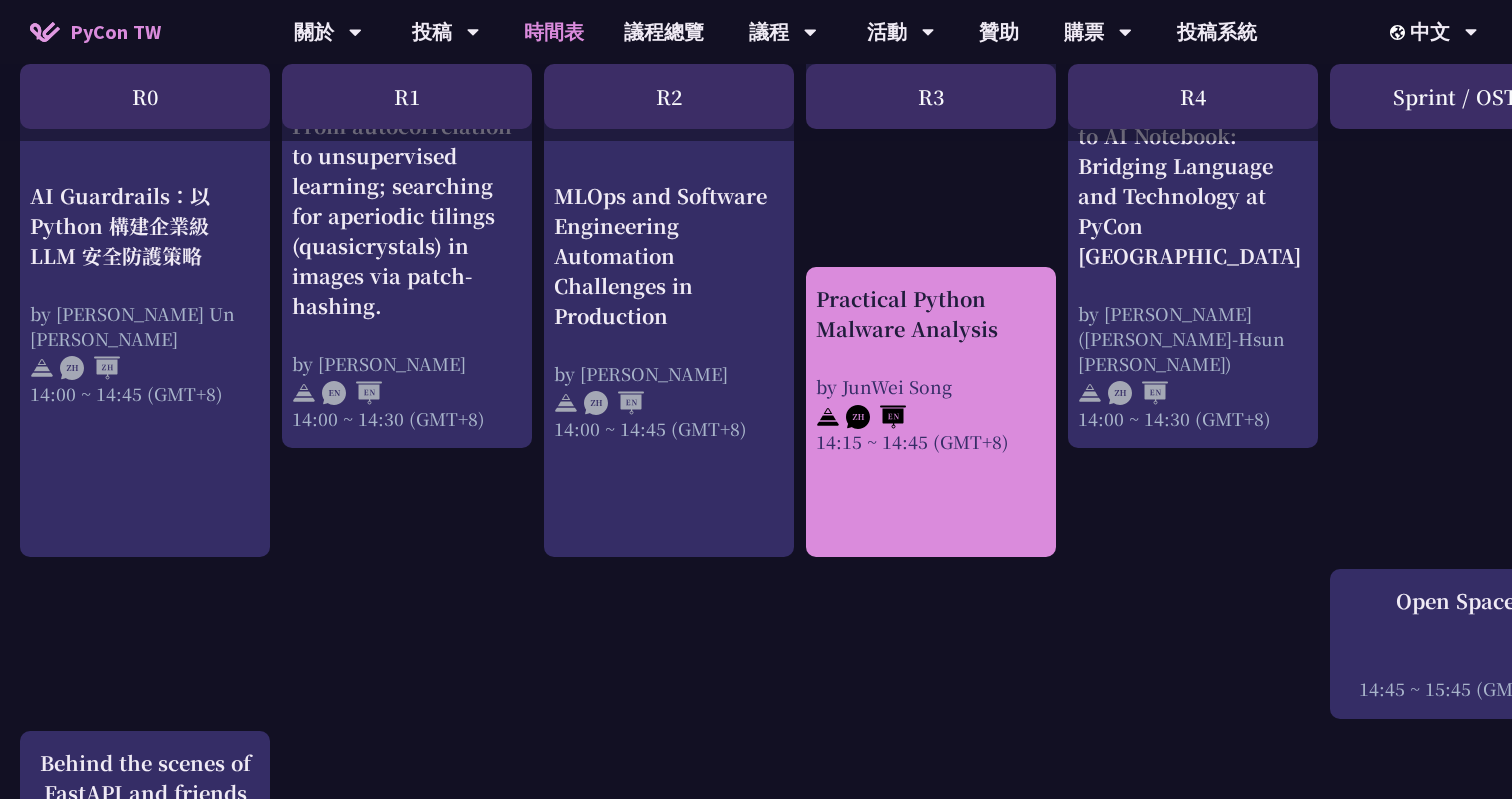 click on "Practical Python Malware Analysis" at bounding box center (931, 314) 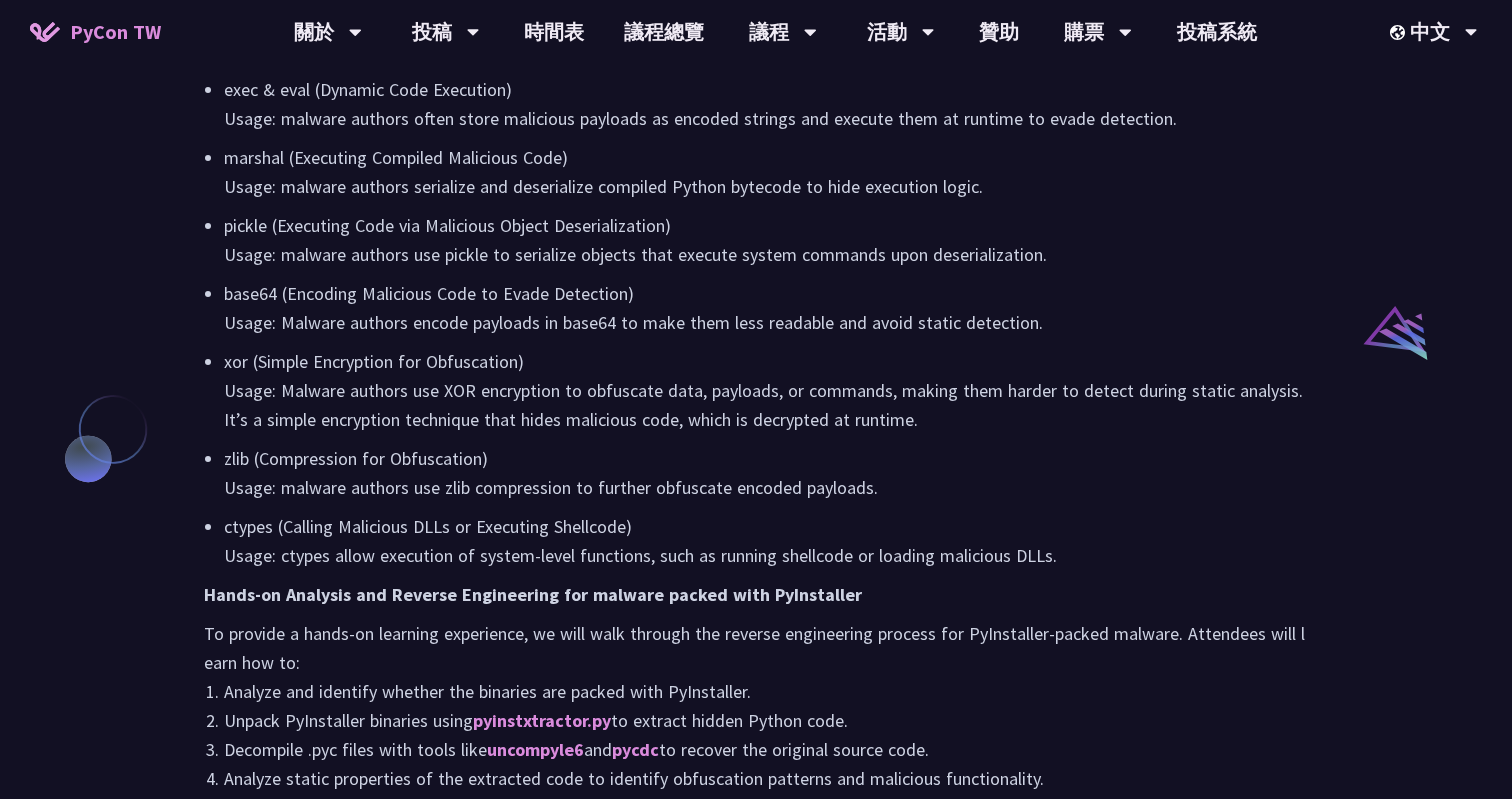 scroll, scrollTop: 1428, scrollLeft: 0, axis: vertical 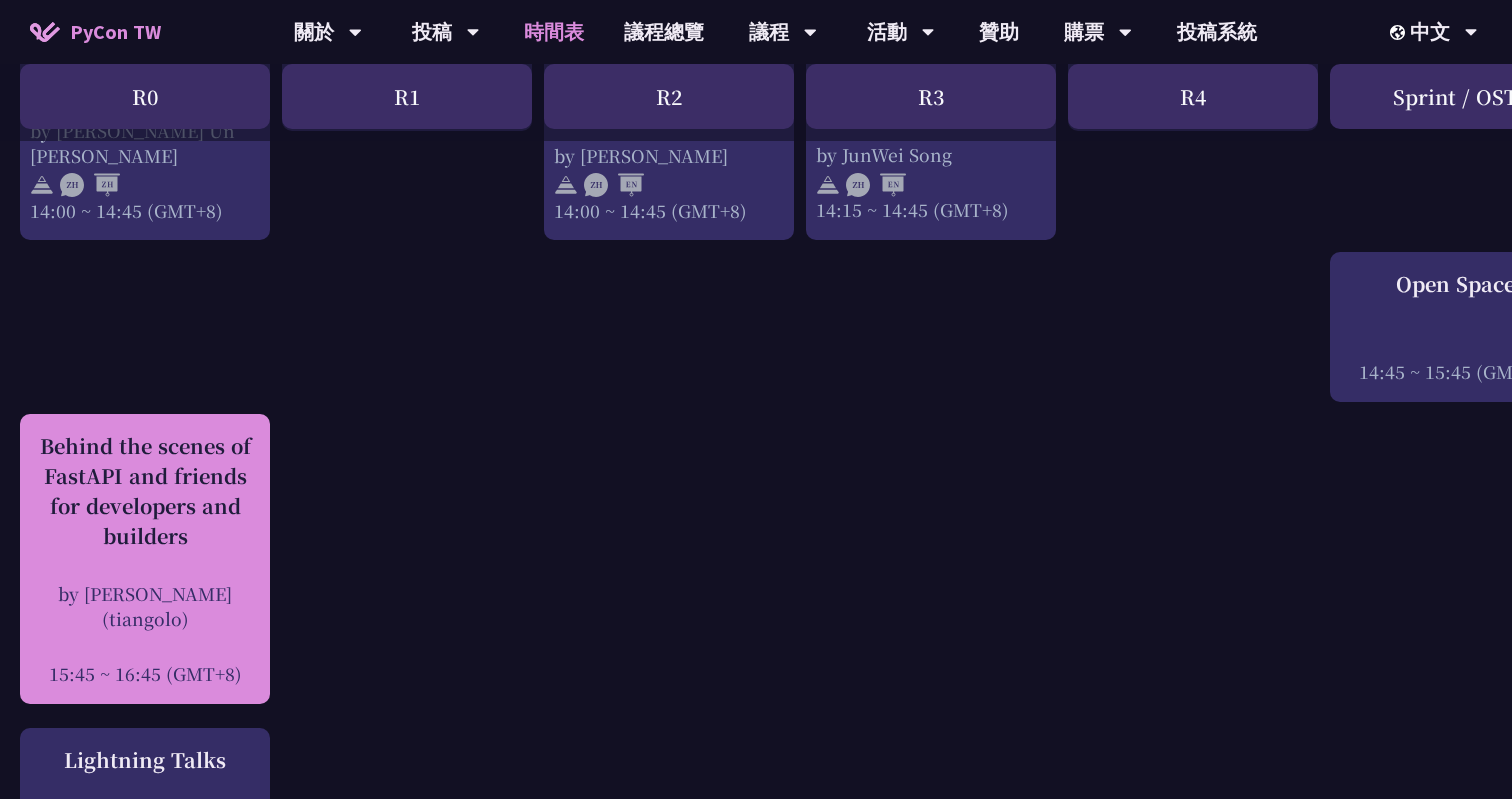 click on "Behind the scenes of FastAPI and friends for developers and builders" at bounding box center (145, 491) 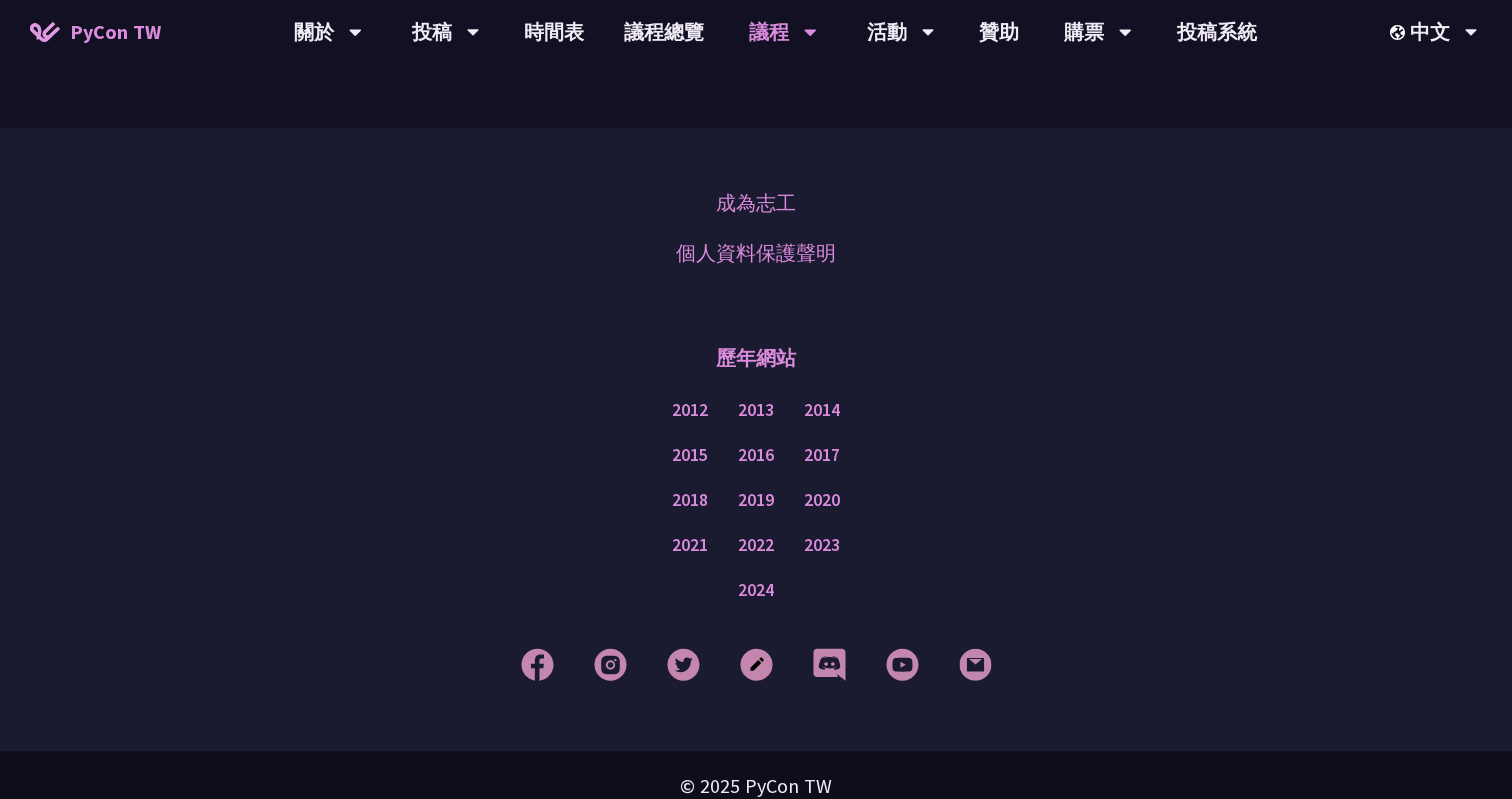 scroll, scrollTop: 3450, scrollLeft: 0, axis: vertical 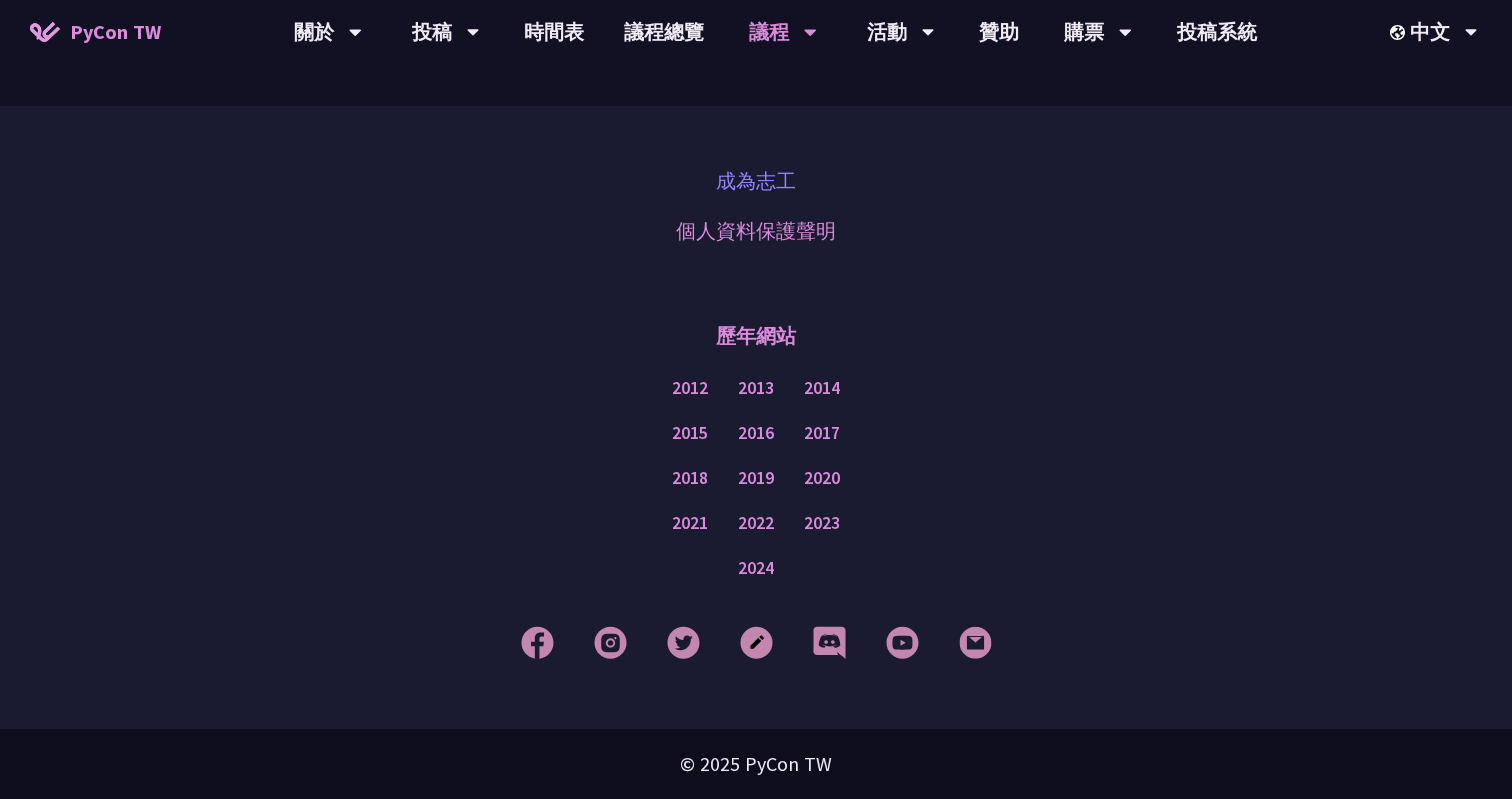 click on "成為志工" at bounding box center [756, 181] 